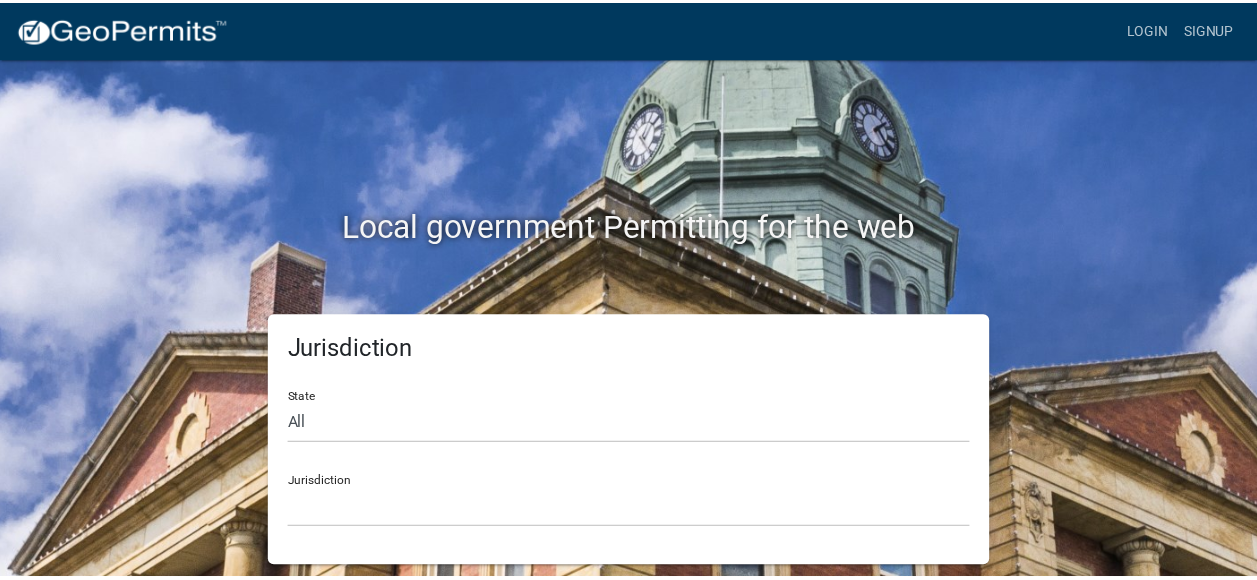 scroll, scrollTop: 0, scrollLeft: 0, axis: both 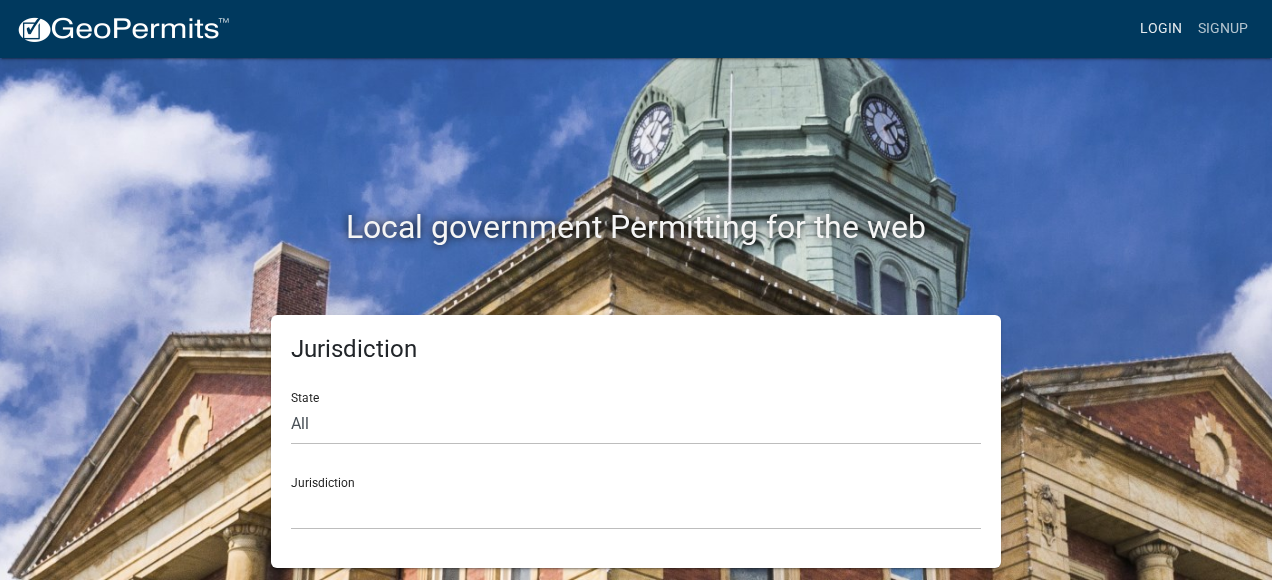 click on "Login" at bounding box center [1161, 29] 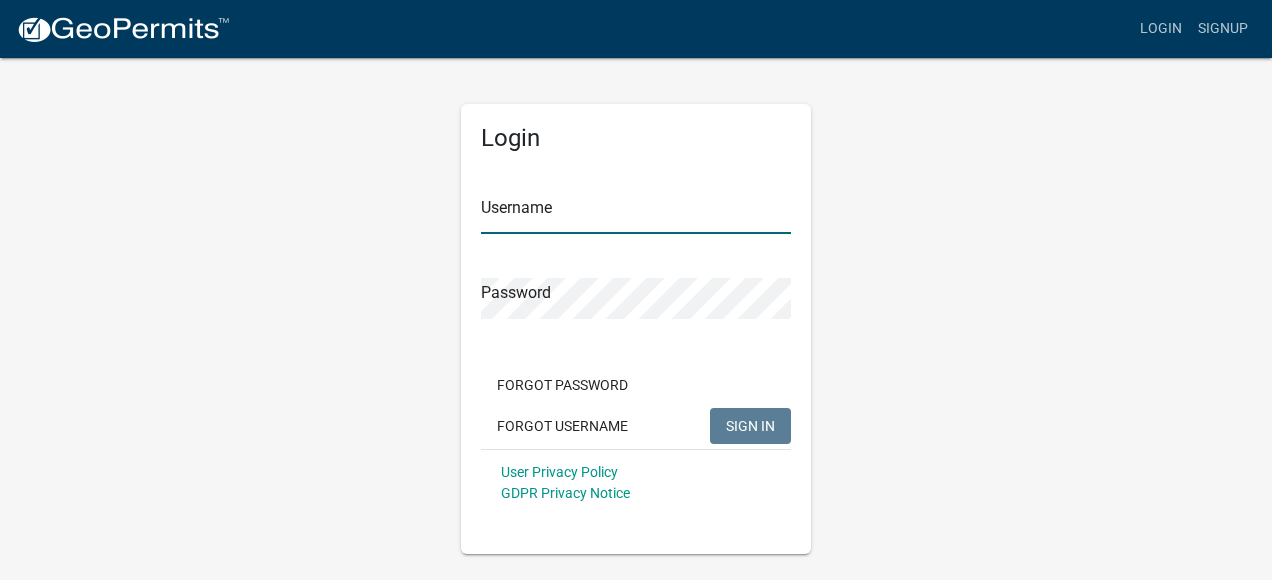 click on "Username" at bounding box center [636, 213] 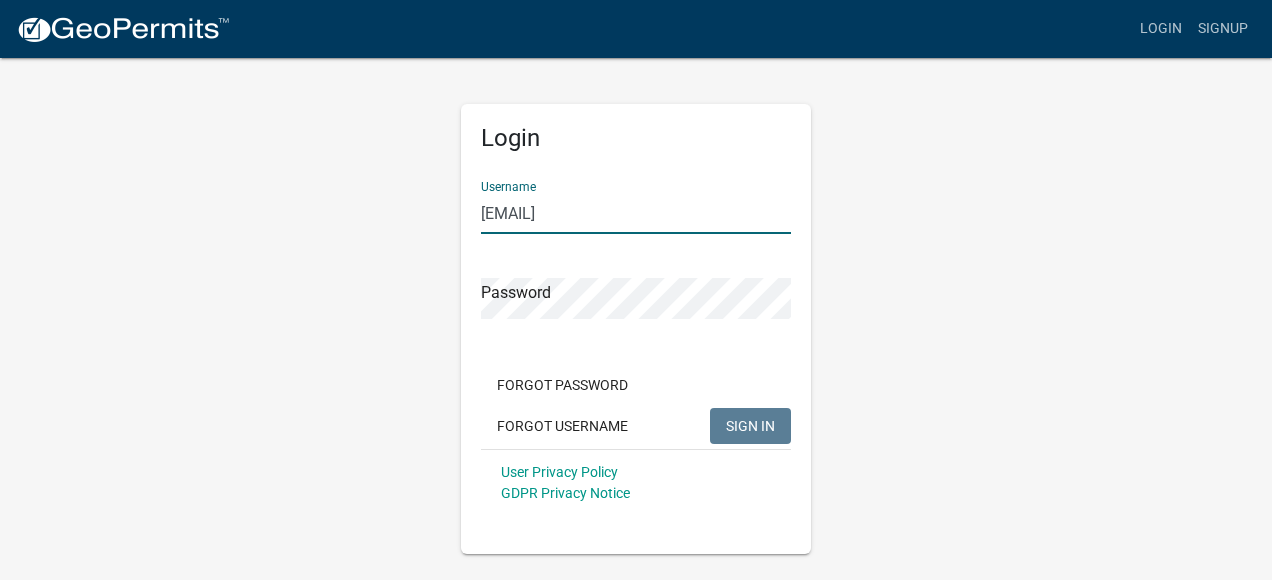 type on "amanda.vandenoever" 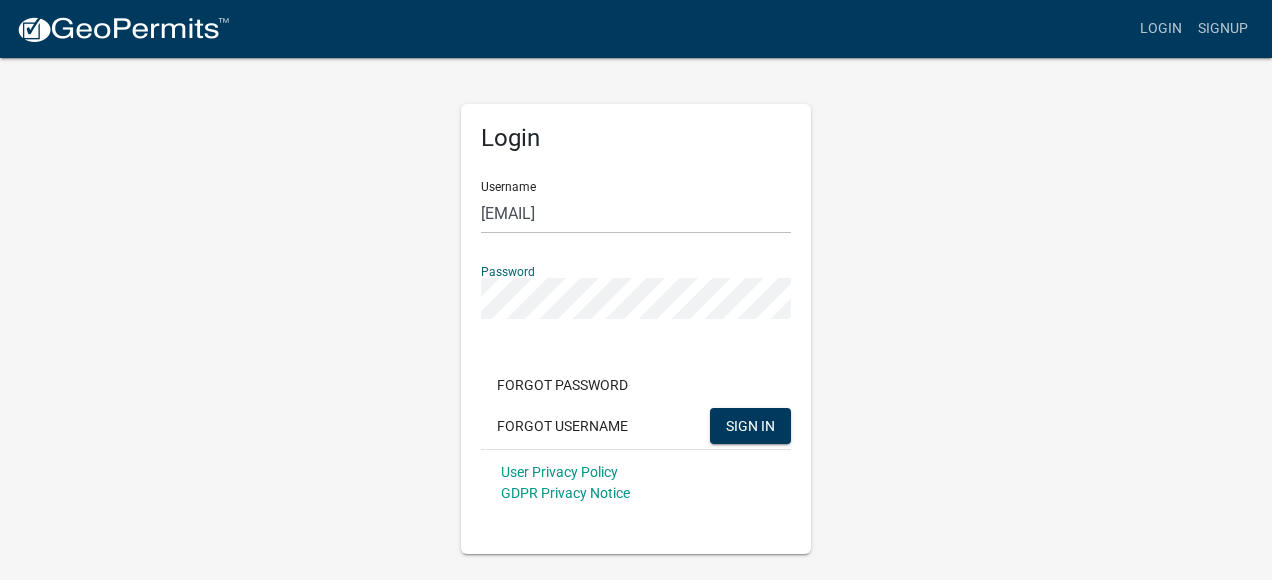 click on "SIGN IN" 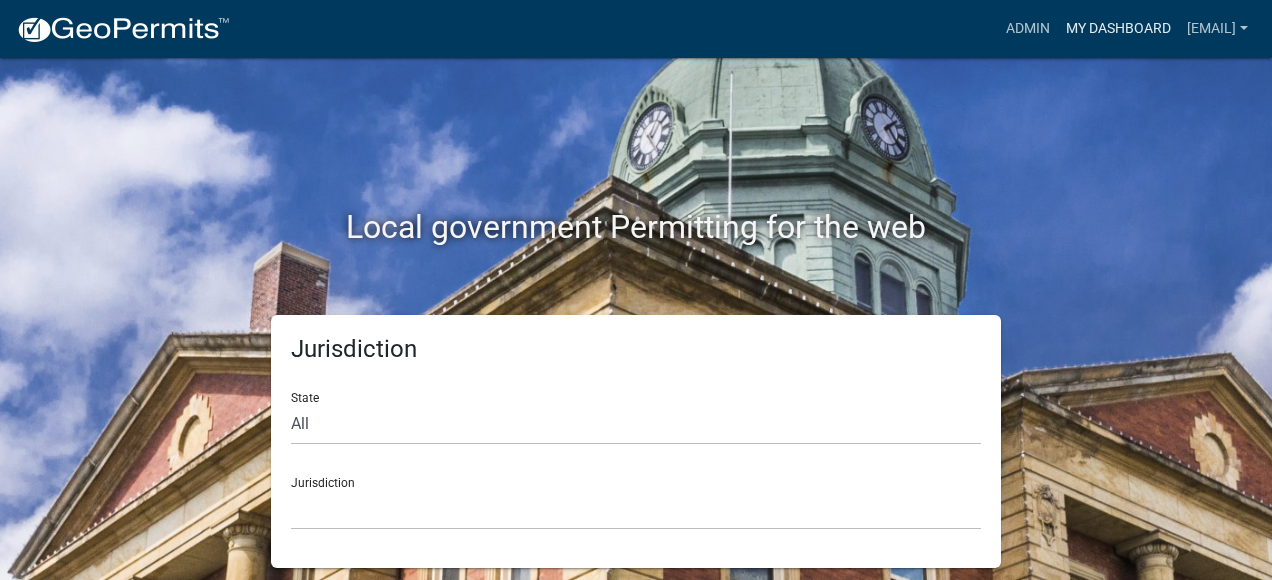 click on "My Dashboard" at bounding box center [1118, 29] 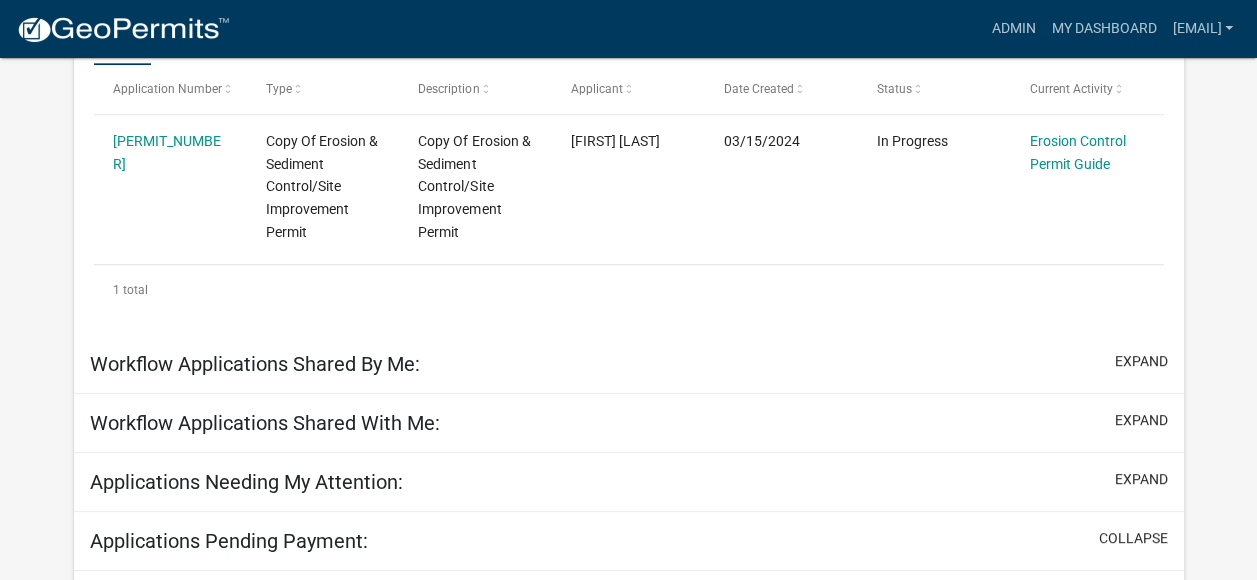 scroll, scrollTop: 500, scrollLeft: 0, axis: vertical 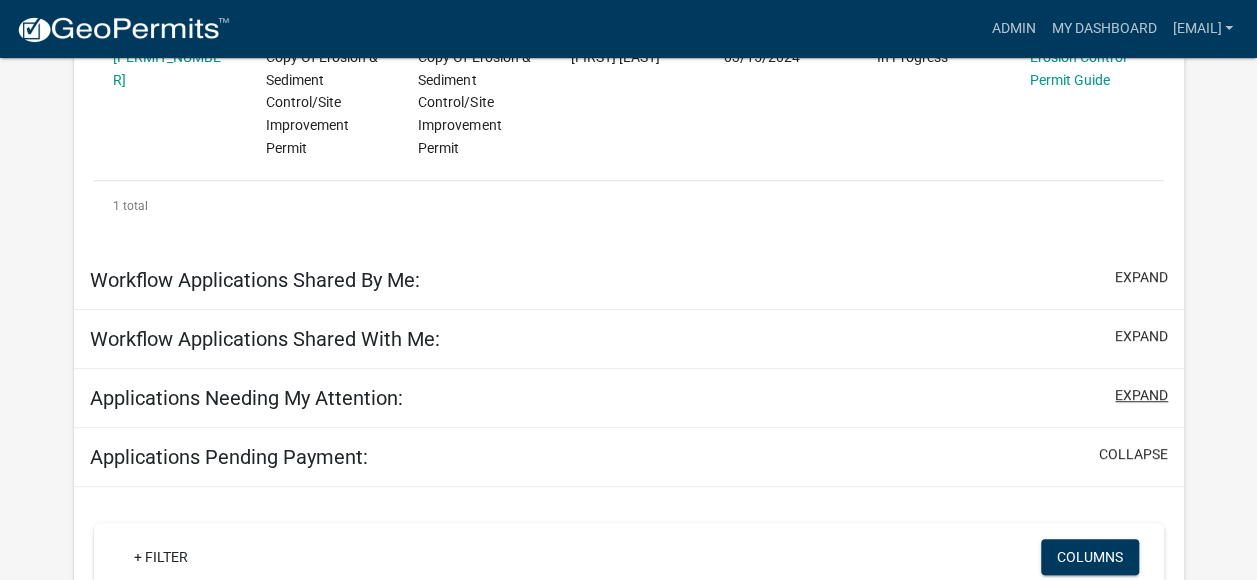 click on "expand" at bounding box center (1141, 395) 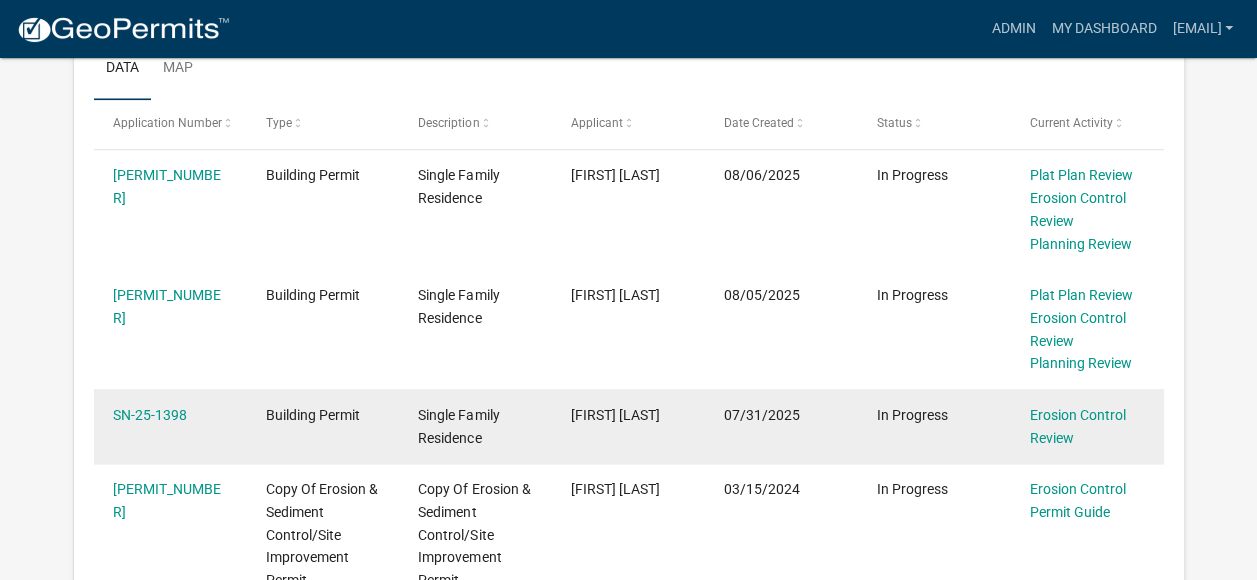 scroll, scrollTop: 1065, scrollLeft: 0, axis: vertical 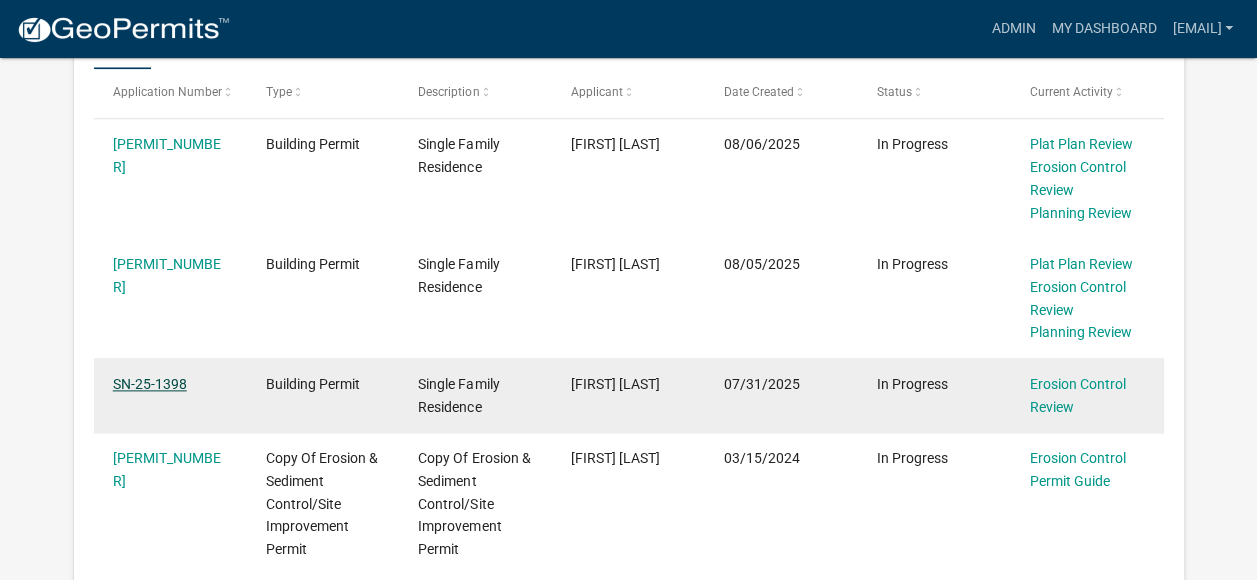 drag, startPoint x: 147, startPoint y: 371, endPoint x: 153, endPoint y: 386, distance: 16.155495 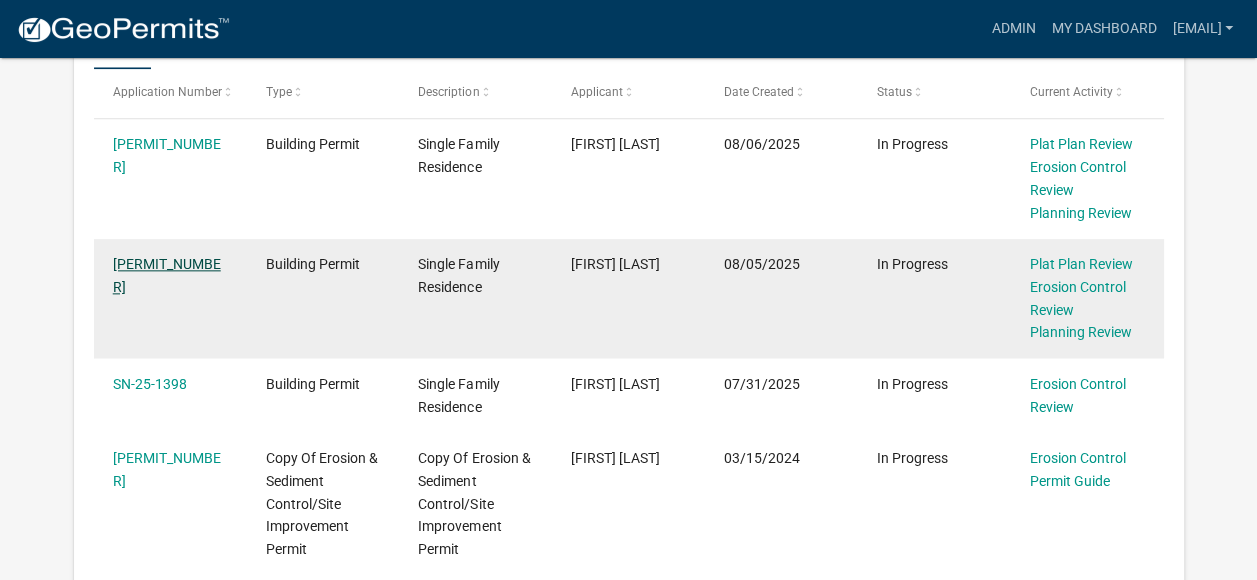 click on "SN-25-1425" 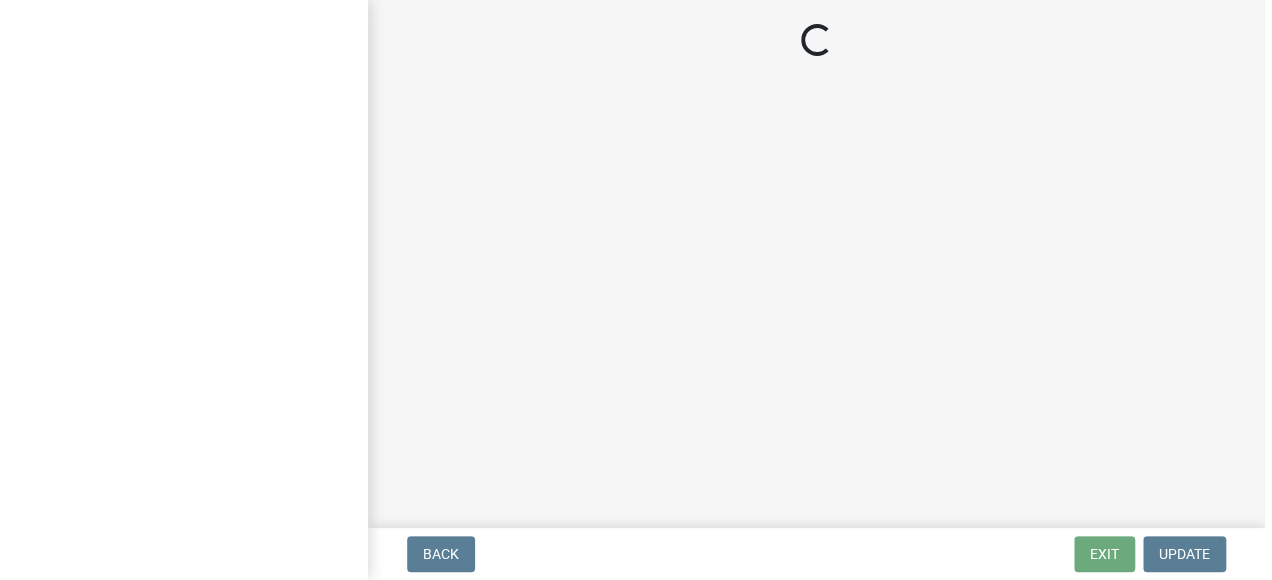 scroll, scrollTop: 0, scrollLeft: 0, axis: both 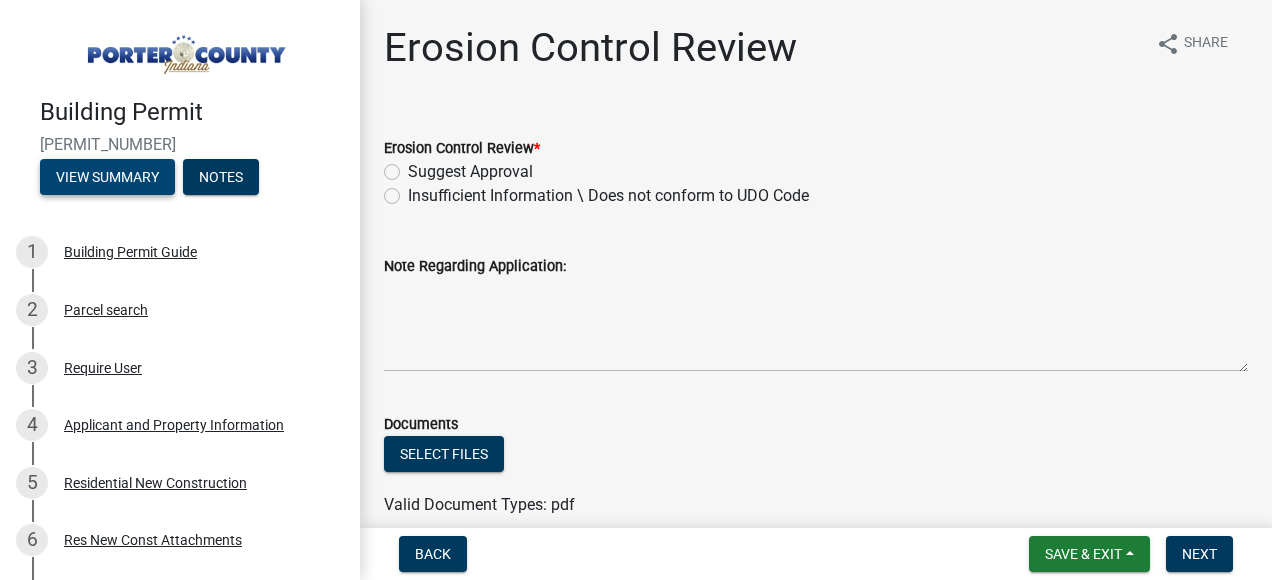 click on "View Summary" at bounding box center [107, 177] 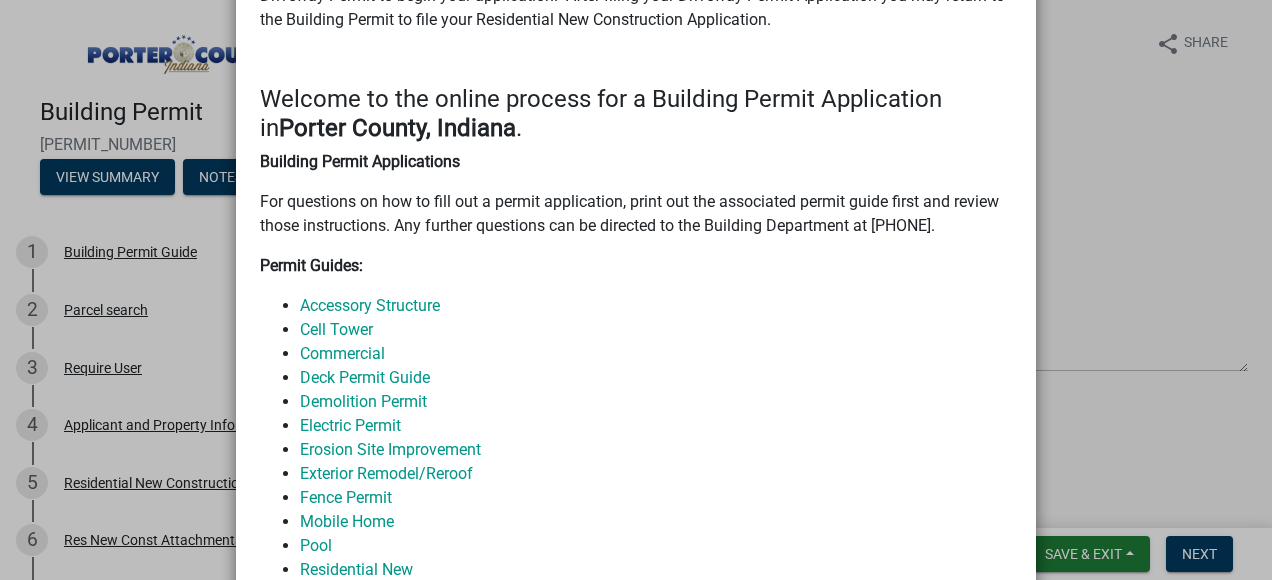 scroll, scrollTop: 0, scrollLeft: 0, axis: both 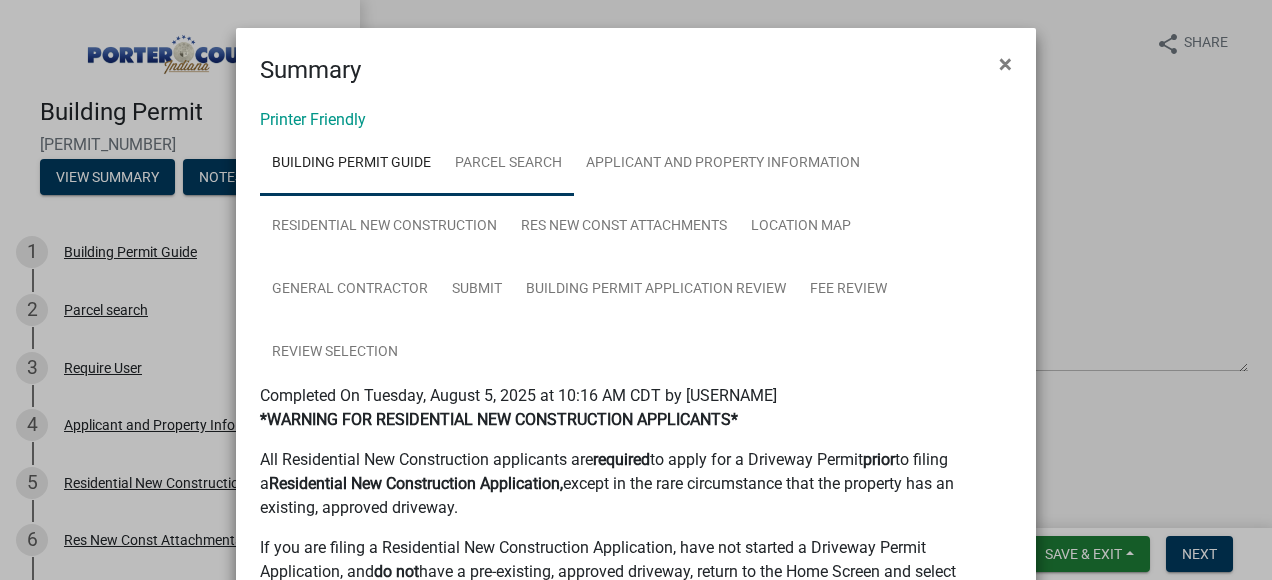 click on "Parcel search" at bounding box center [508, 164] 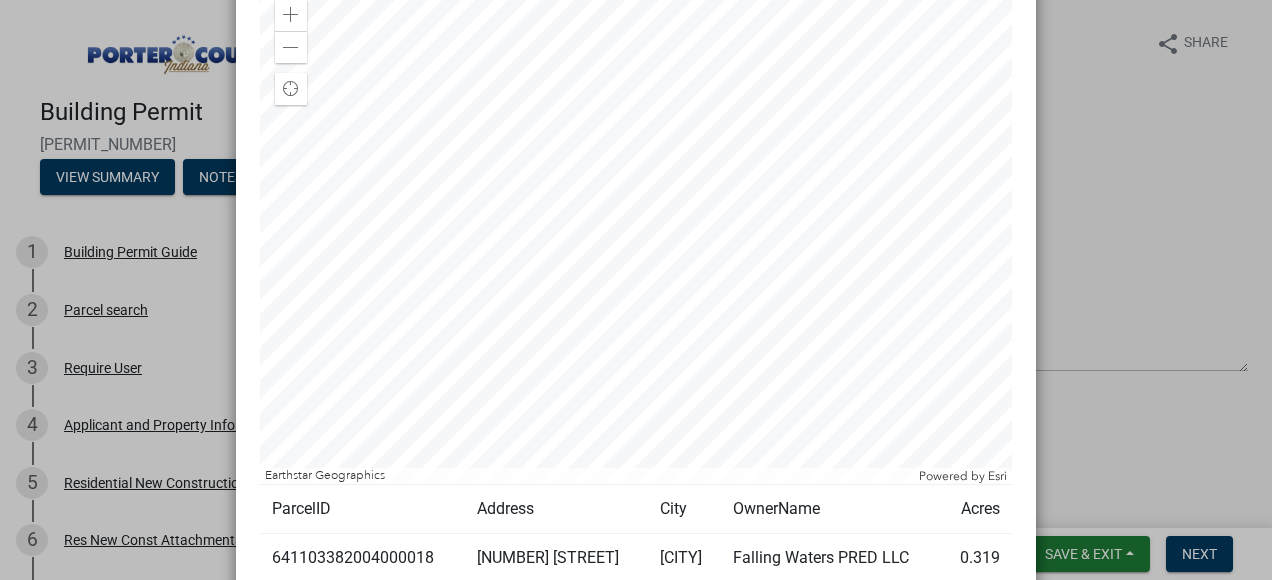 scroll, scrollTop: 500, scrollLeft: 0, axis: vertical 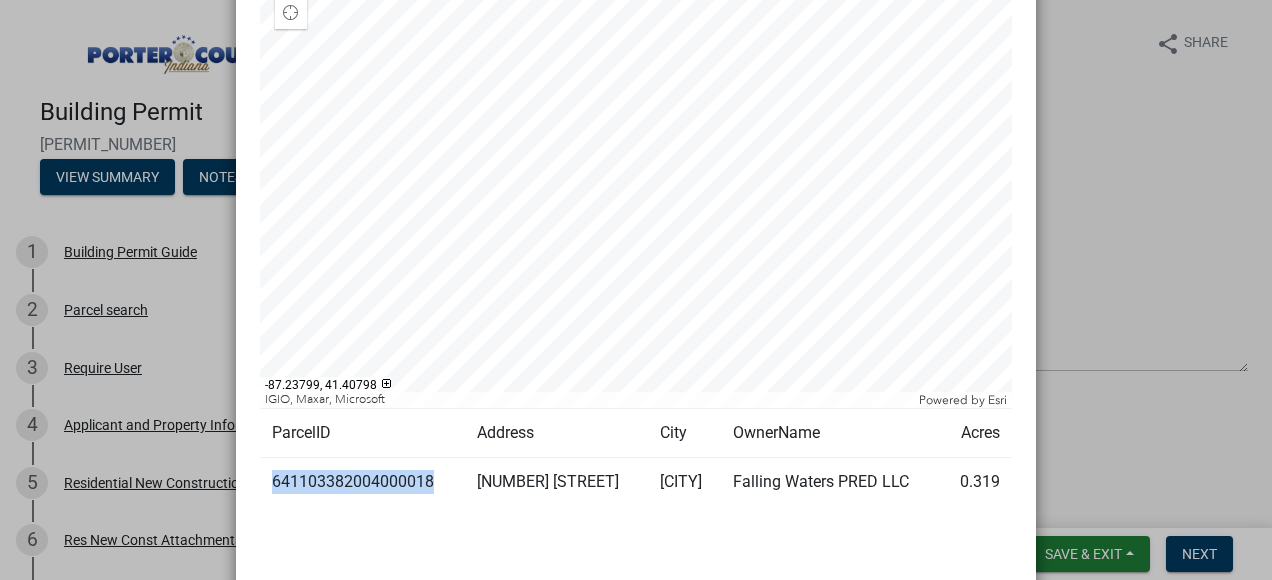 drag, startPoint x: 256, startPoint y: 483, endPoint x: 429, endPoint y: 483, distance: 173 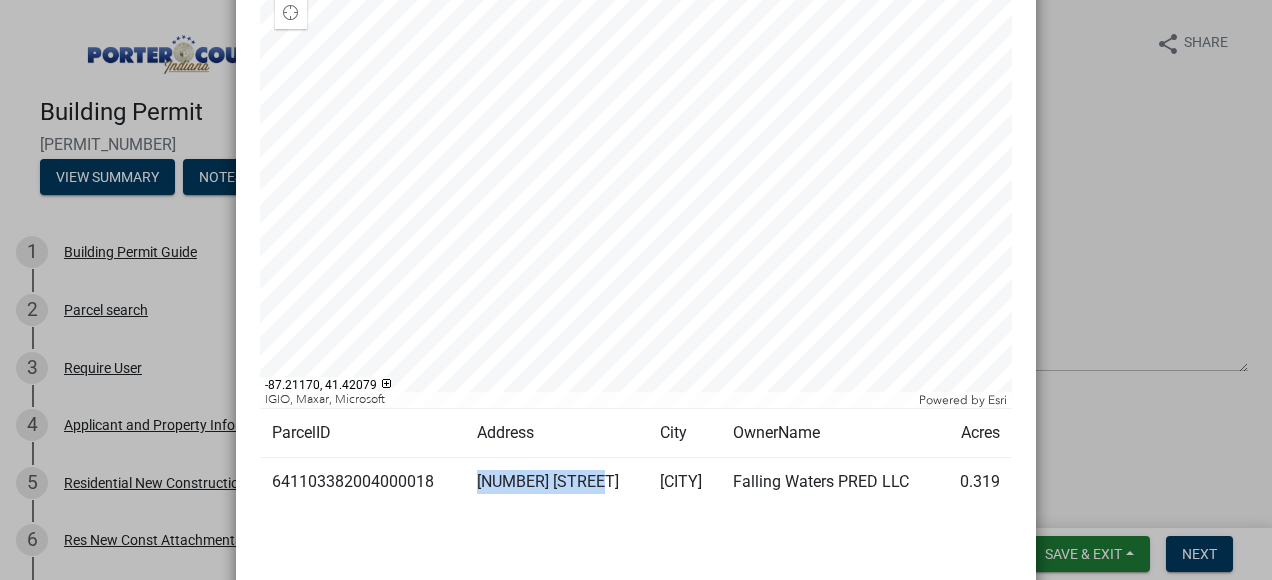 drag, startPoint x: 457, startPoint y: 478, endPoint x: 597, endPoint y: 479, distance: 140.00357 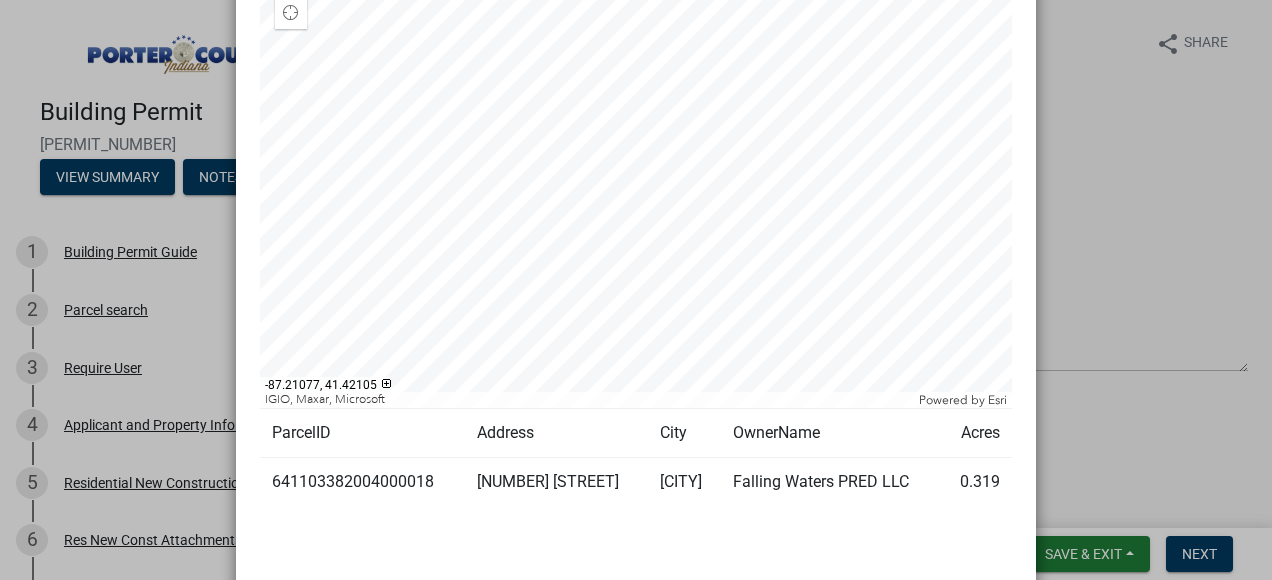 click on "Summary × Printer Friendly Building Permit Guide Parcel search Applicant and Property Information Residential New Construction Res New Const Attachments Location Map  General Contractor Submit Building Permit Application Review Fee Review Review Selection Completed On Tuesday, August 5, 2025 at 10:16 AM CDT by tevans *WARNING FOR RESIDENTIAL NEW CONSTRUCTION APPLICANTS* All Residential New Construction applicants are  required  to apply for a Driveway Permit  prior  to filing a  Residential New Construction Application,  except in the rare circumstance that the property has an existing, approved driveway. If you are filing a Residential New Construction Application, have not started a Driveway Permit Application, and  do not  have a pre-existing, approved driveway, return to the Home Screen and select Driveway Permit to begin your application.  After filing your Driveway Permit Application you may return to the Building Permit to file your Residential New Construction Application.   Porter County, Indiana" 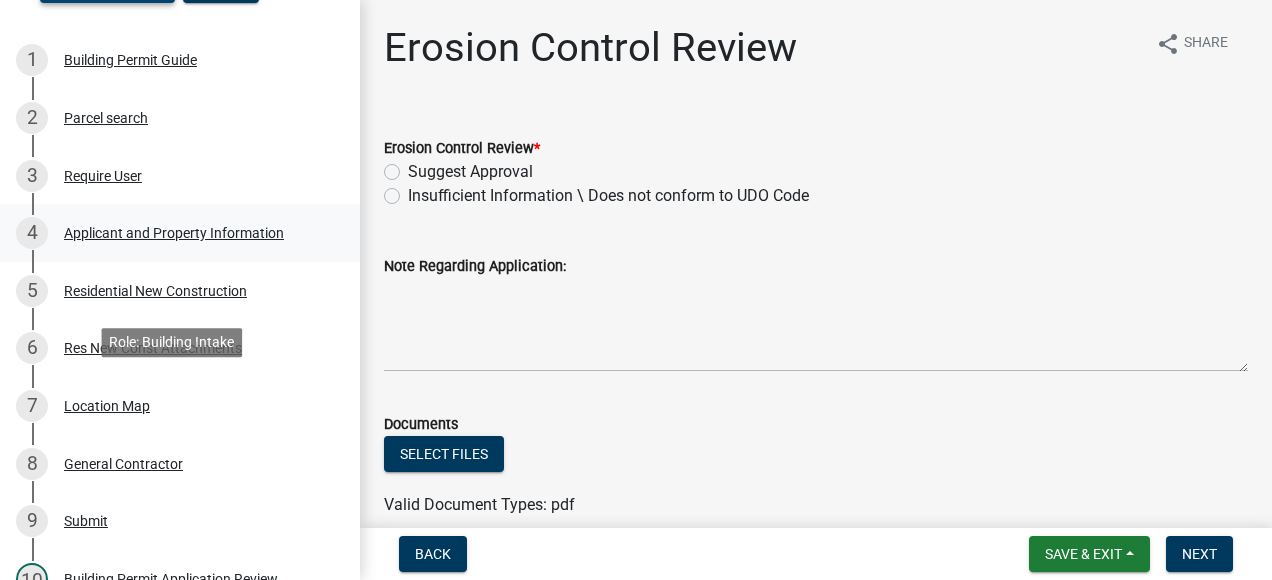 scroll, scrollTop: 500, scrollLeft: 0, axis: vertical 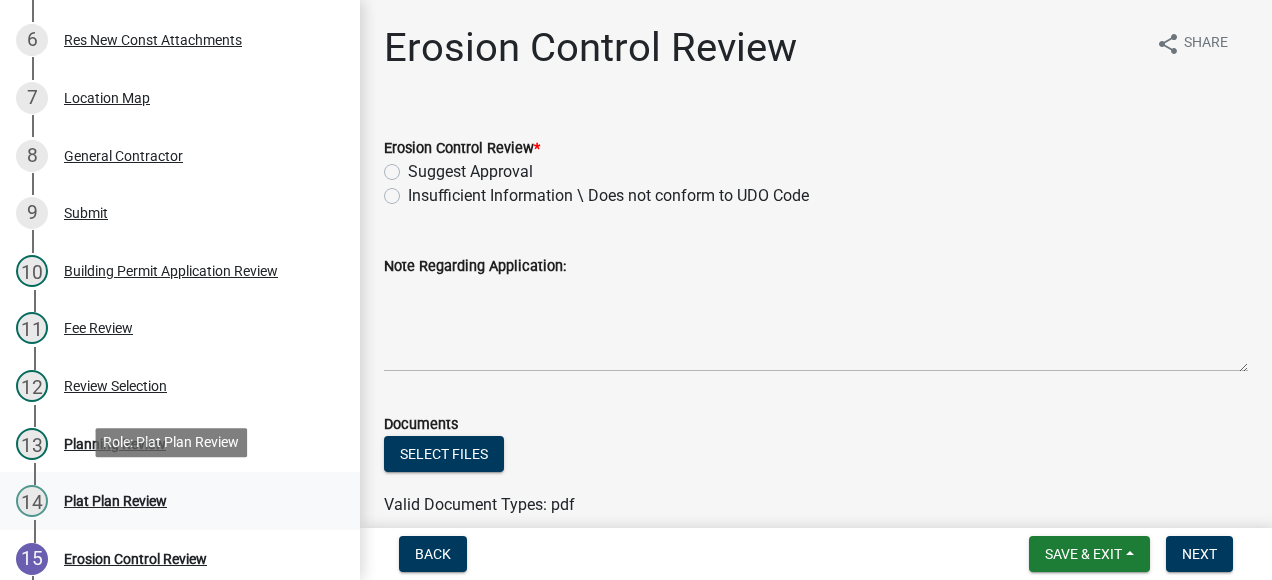 click on "Plat Plan Review" at bounding box center (115, 501) 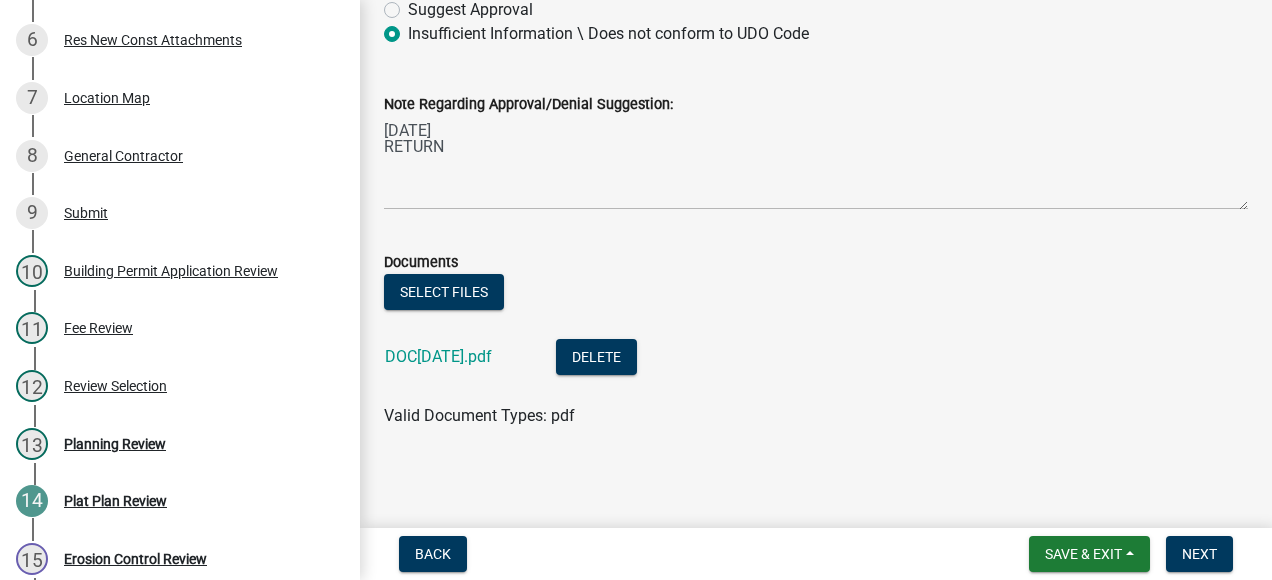scroll, scrollTop: 166, scrollLeft: 0, axis: vertical 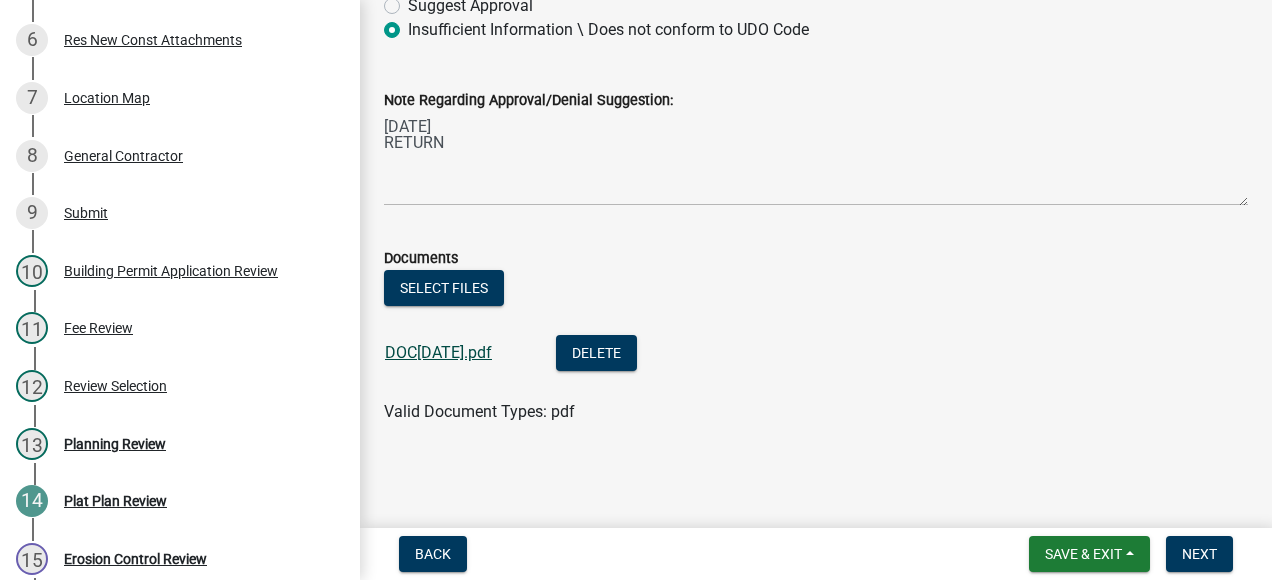 click on "DOC080525-08052025090949.pdf" 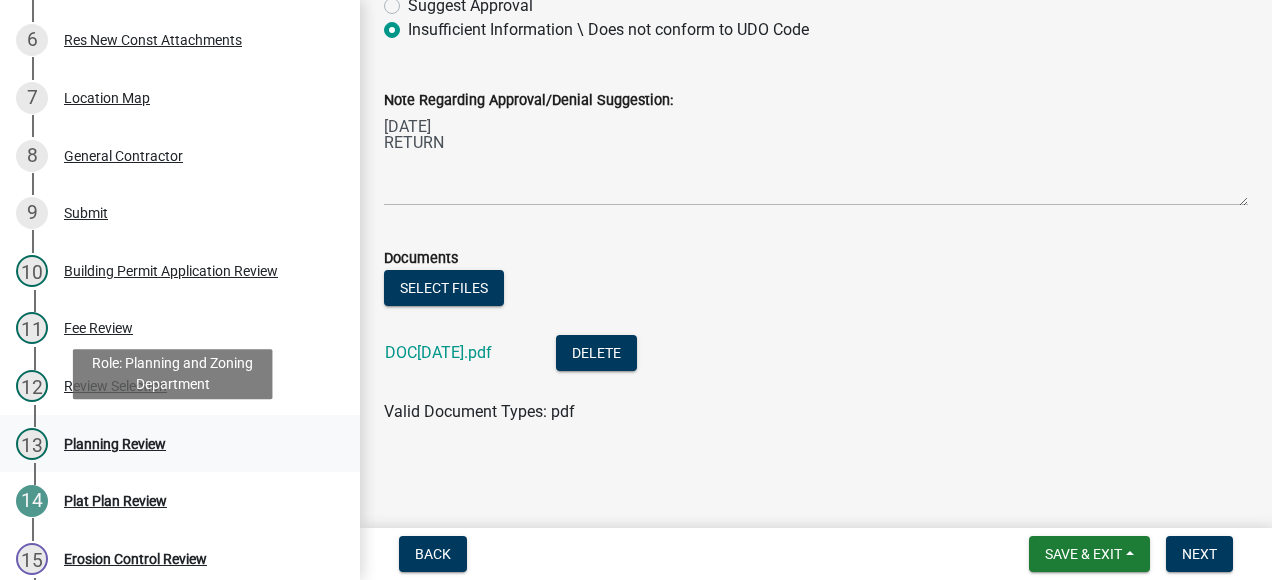 scroll, scrollTop: 600, scrollLeft: 0, axis: vertical 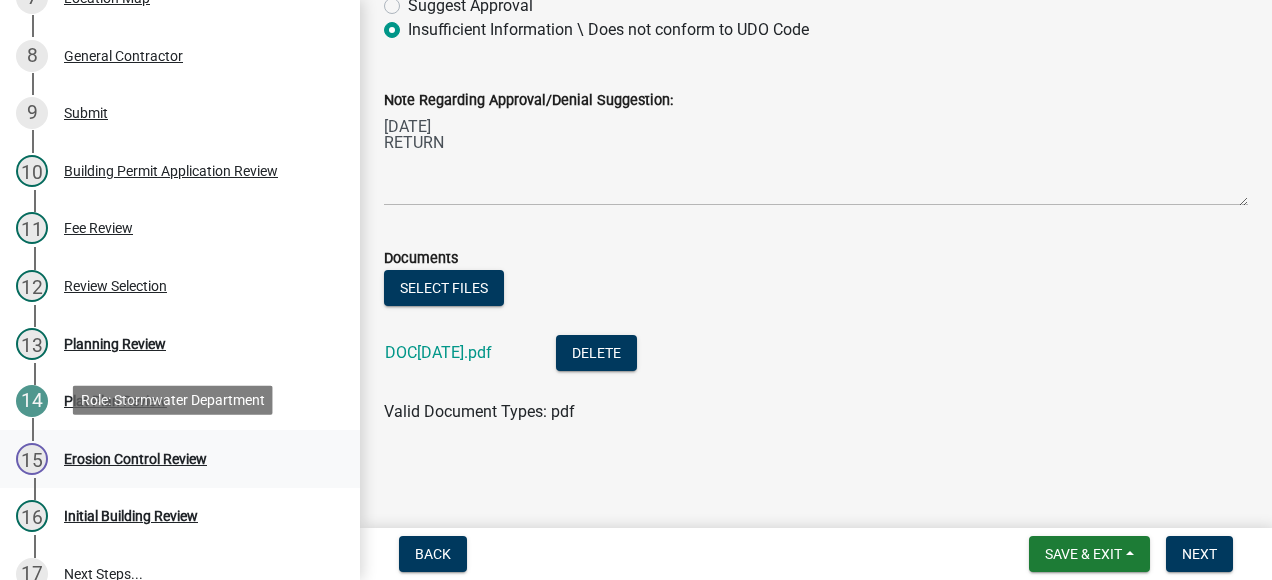 click on "Erosion Control Review" at bounding box center (135, 459) 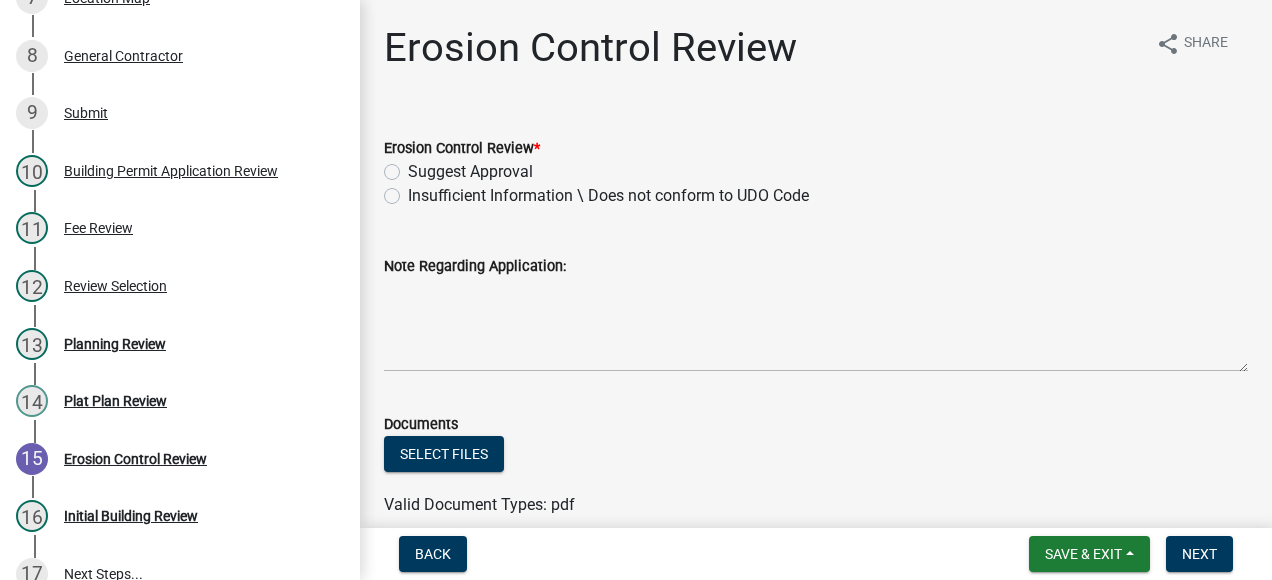 scroll, scrollTop: 200, scrollLeft: 0, axis: vertical 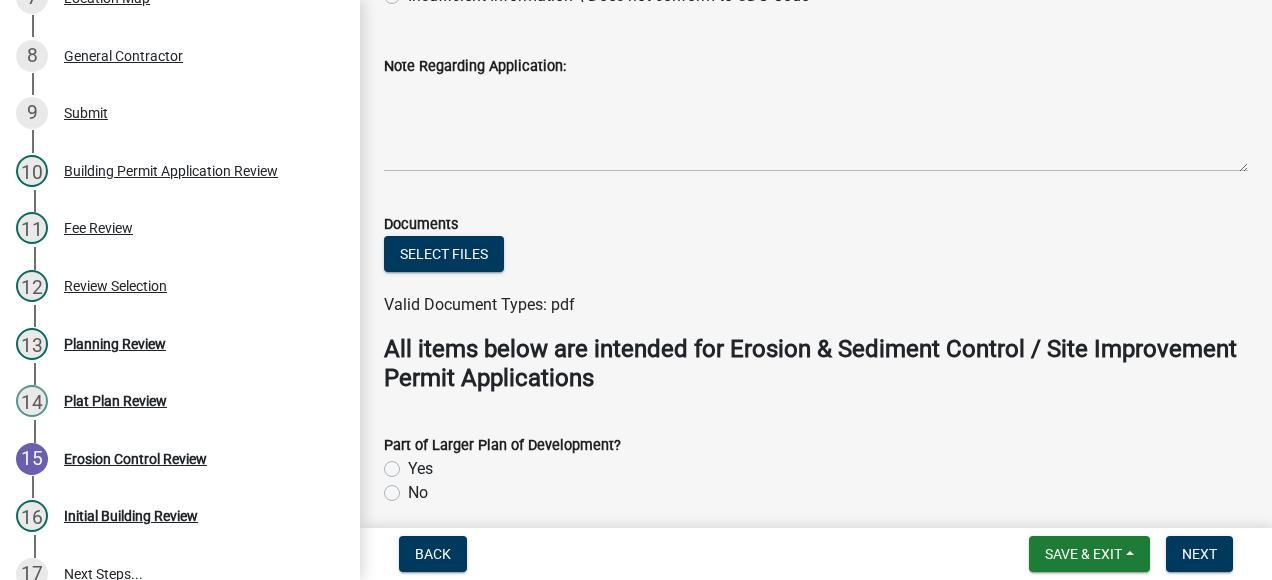 click on "Yes" 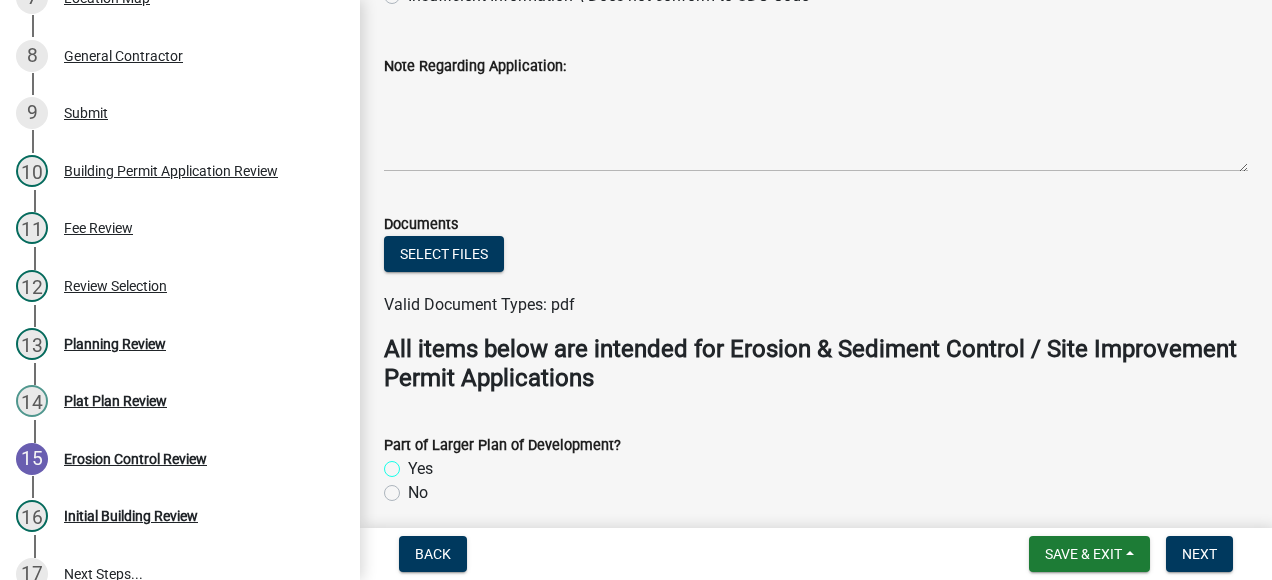 click on "Yes" at bounding box center (414, 463) 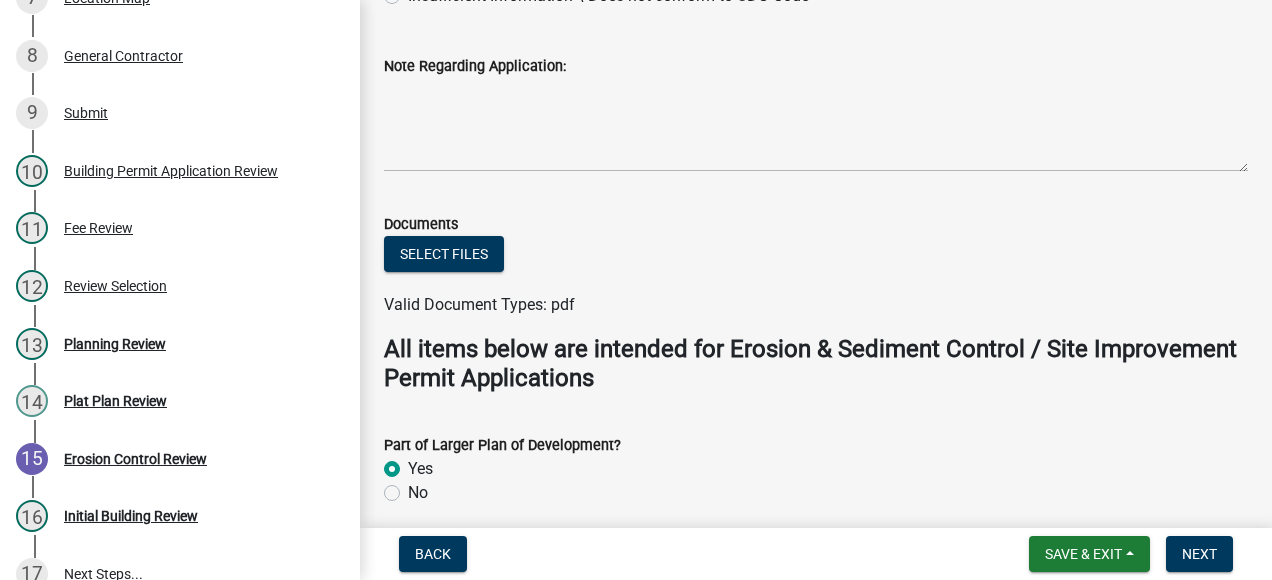radio on "true" 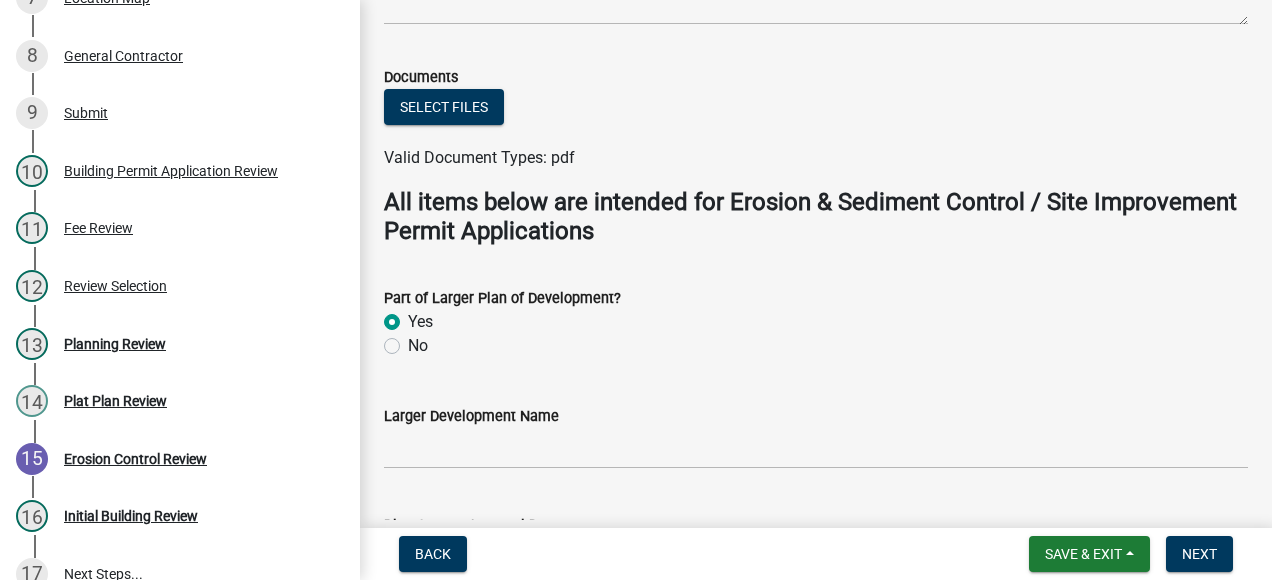 scroll, scrollTop: 400, scrollLeft: 0, axis: vertical 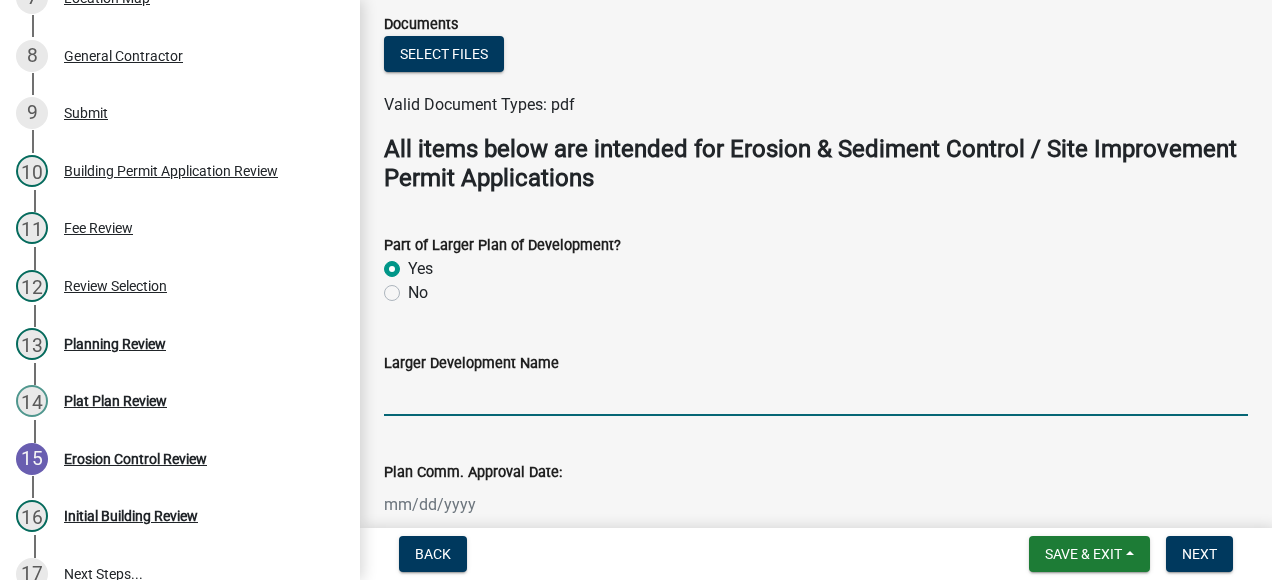click on "Larger Development Name" at bounding box center [816, 395] 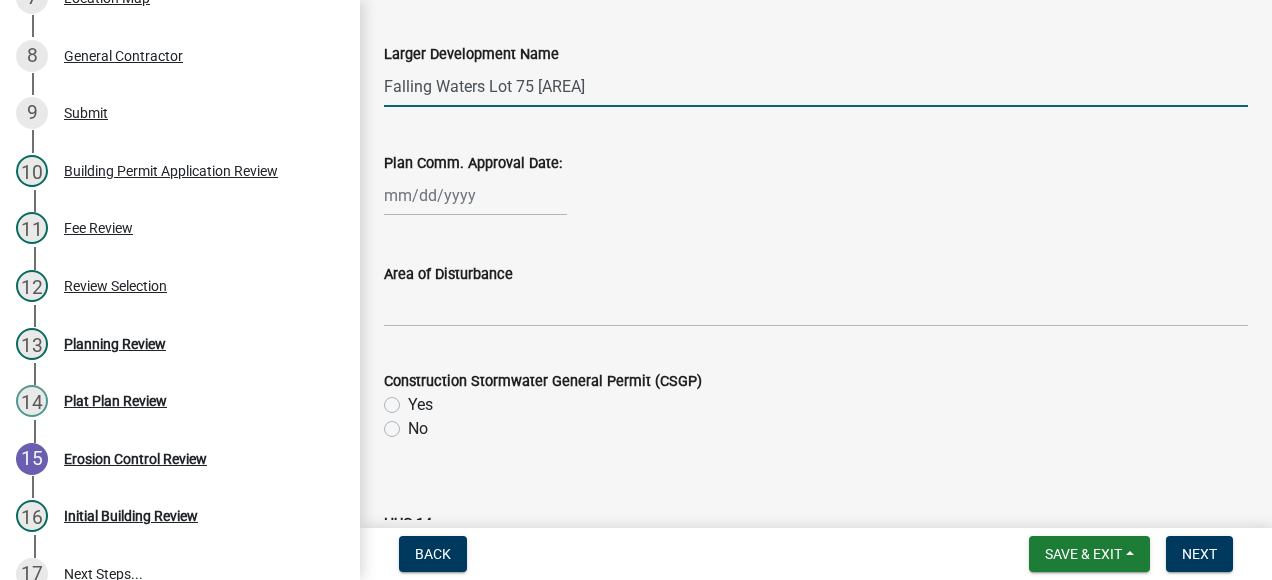 scroll, scrollTop: 800, scrollLeft: 0, axis: vertical 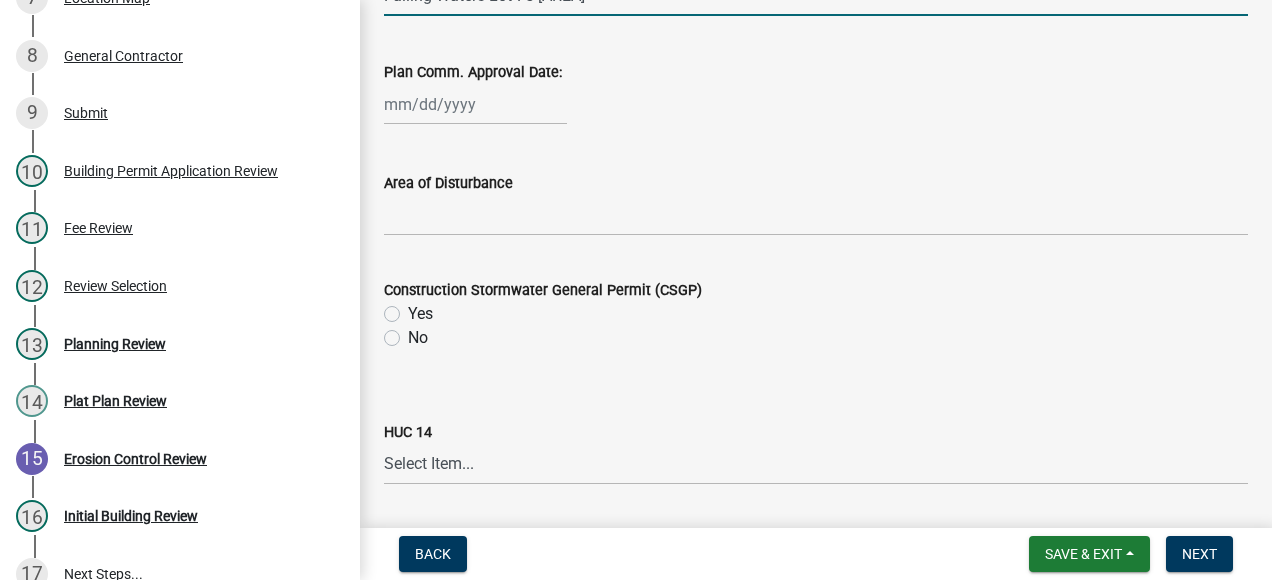 type on "Falling Waters Lot 75 .32A" 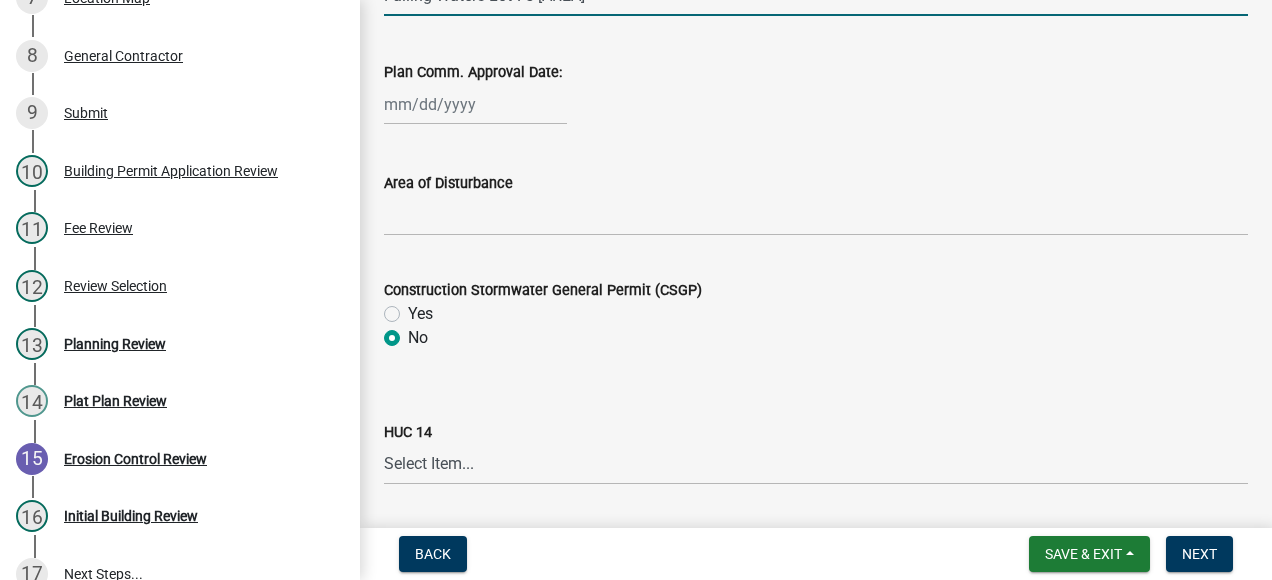 radio on "true" 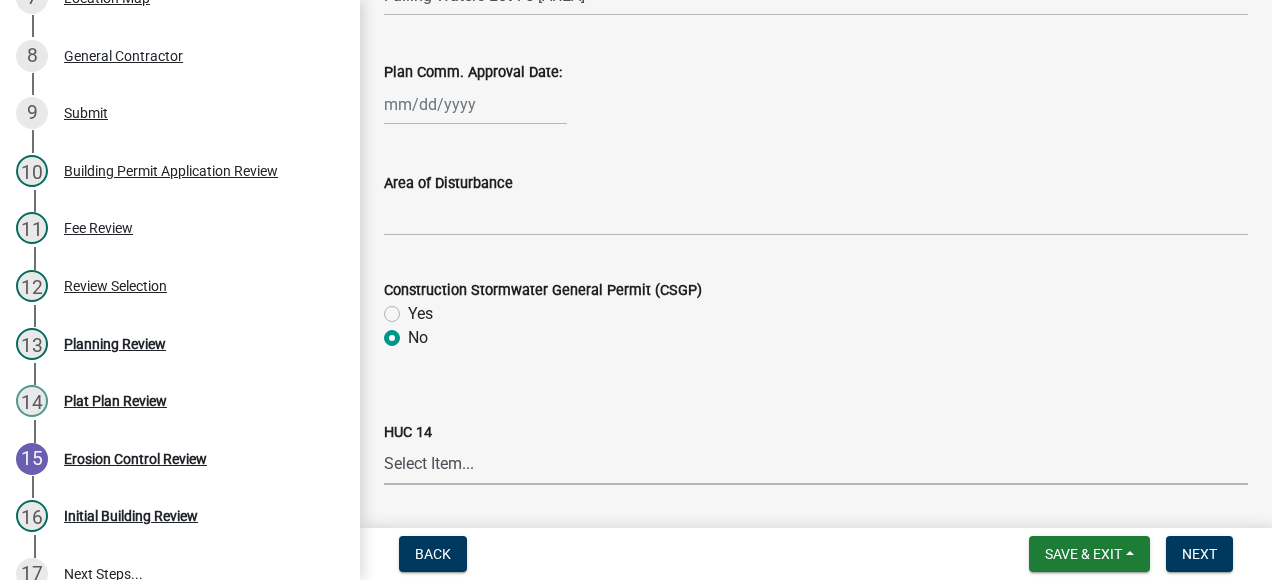 click on "Select Item...   Ahlgrim Ditch   Beverly Shores Tributary   Burns Ditch - Willow Creek   Cobb Creek - Breyfogel Ditch   Cobb Ditch - Sievers Creek   Cobb Ditch - Wolf Creek   Cook Ditch   Crooked Creek - Hannon Ditch   Crooked Creek - Headwaters (Porter)   Crooked Creek - Snake Island School   Crooked Creek West Branch - Flint Lake   Damon Run   Deep River - Deer Creek   Deep River - Lake George Dam   Deep River - Little Calumet River   Duck Creek (Lake)   Dunes Creek   Eagle Creek - Stony Run   East Branch Stony Run   Greiger Ditch   Hodge Ditch - Cook Ditch   Hodge Ditch - Delehanty/Schatley Ditches   Kankakee River - Brown Levee Ditch   Kankakee River - Lawton/Davis Ditches   Kankakee River - Payne/Rassmussen Ditches   Kintzele Ditch   Koselke Ditch   Lake Michigan Shoreline - Dunes   Lake Michigan Shoreline - Indiana Harbor Canal   Lake Michigan - It's Waters, Bays, & Islands   Little Calumet River - Burns Ditch Outlet   Little Calumet River - Kemper Ditch   Little Calument River - Reynolds Creek" at bounding box center (816, 464) 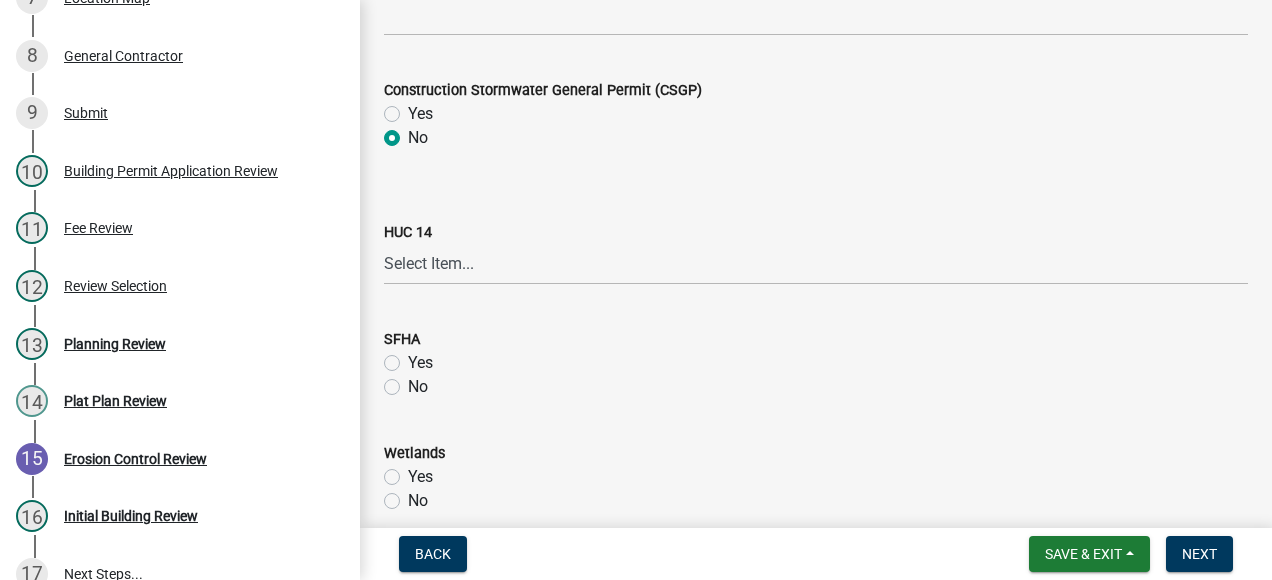 click on "No" 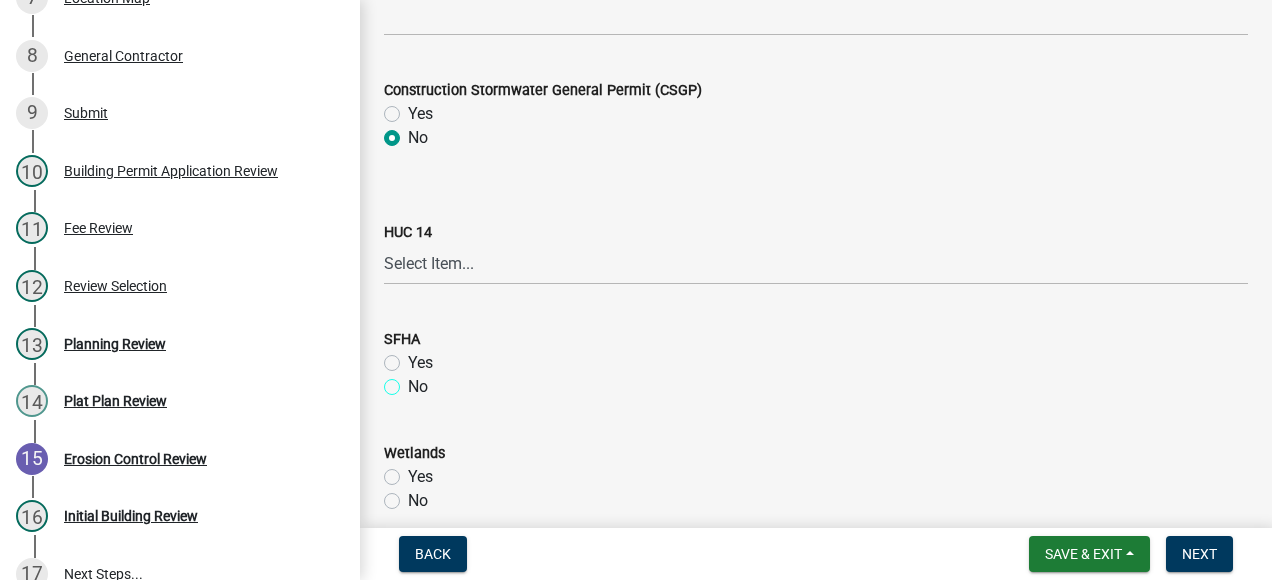 click on "No" at bounding box center [414, 381] 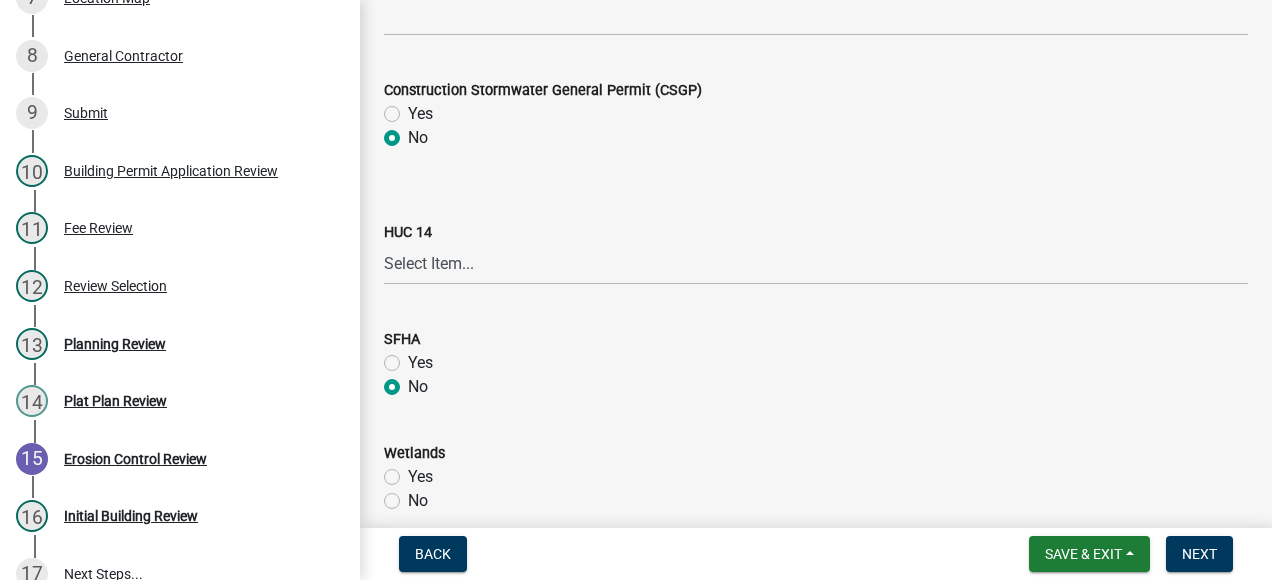 radio on "true" 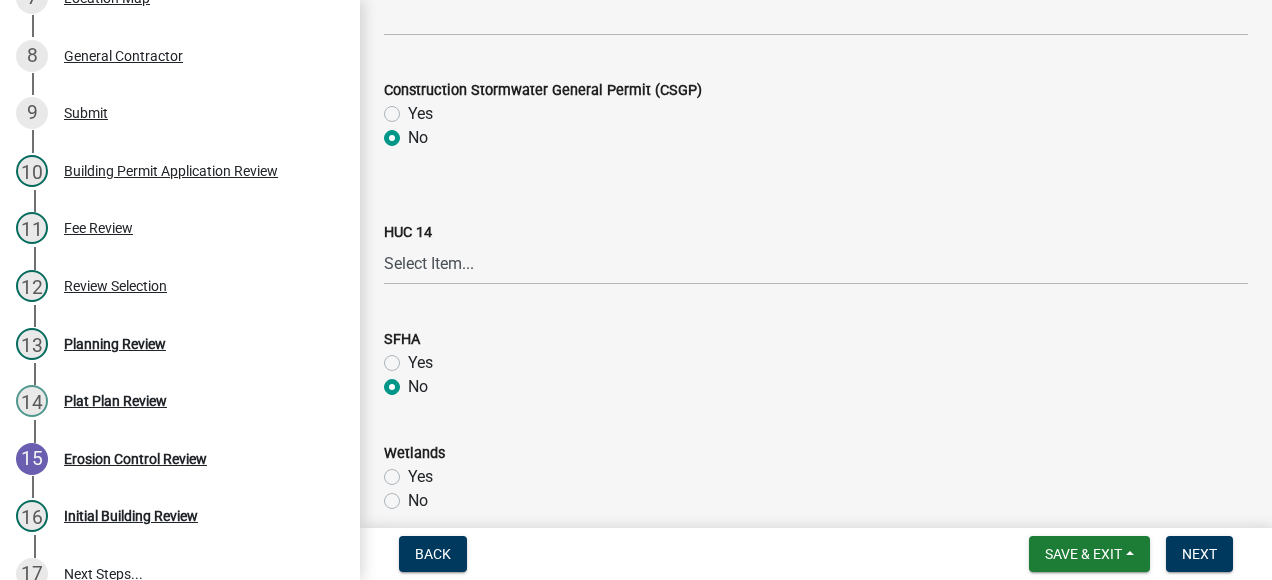 click on "No" 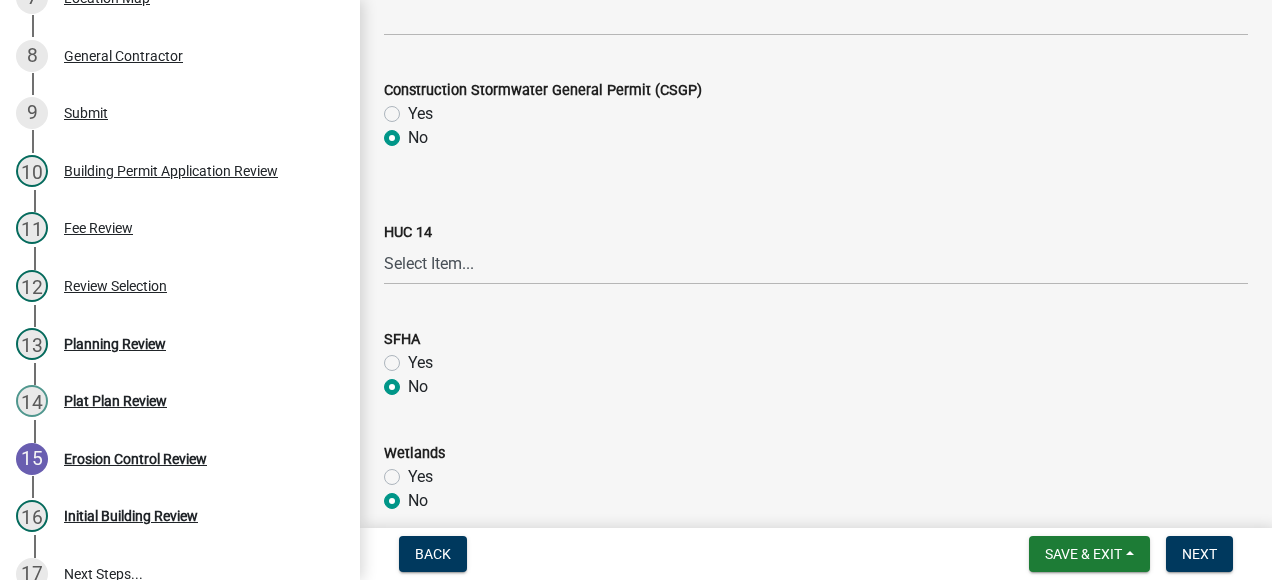 radio on "true" 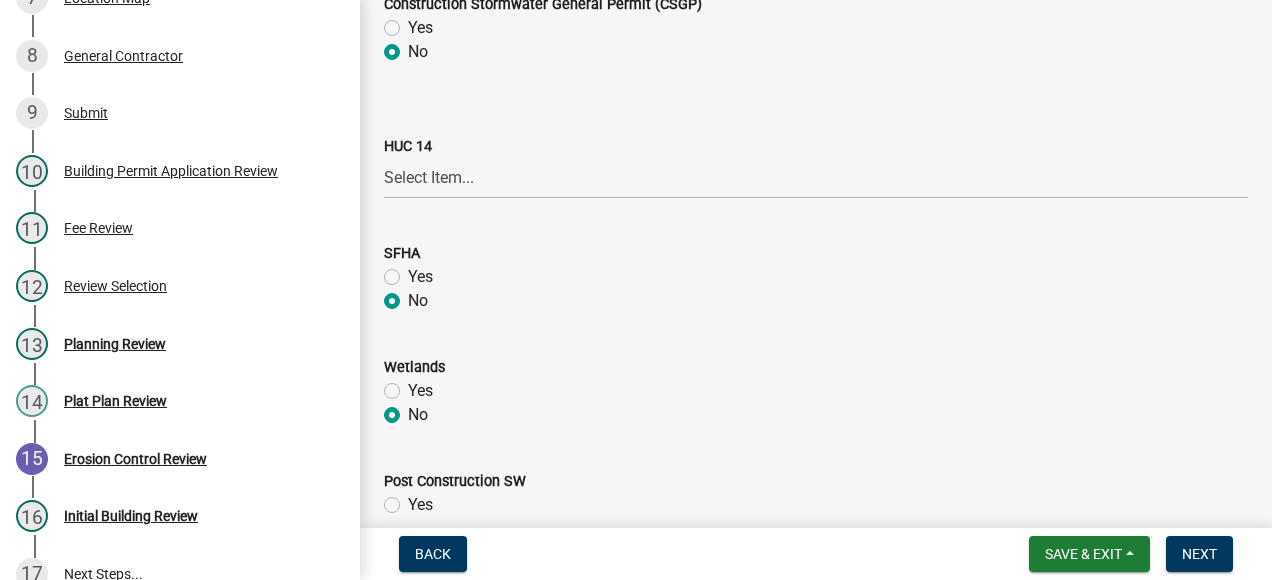 scroll, scrollTop: 1202, scrollLeft: 0, axis: vertical 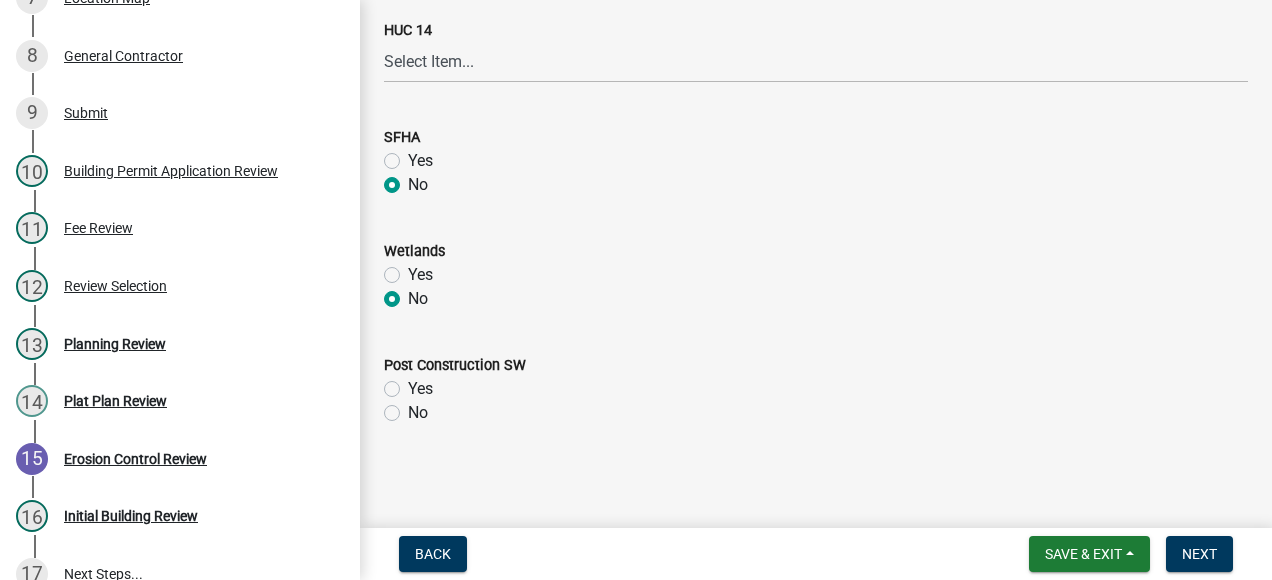 click on "No" 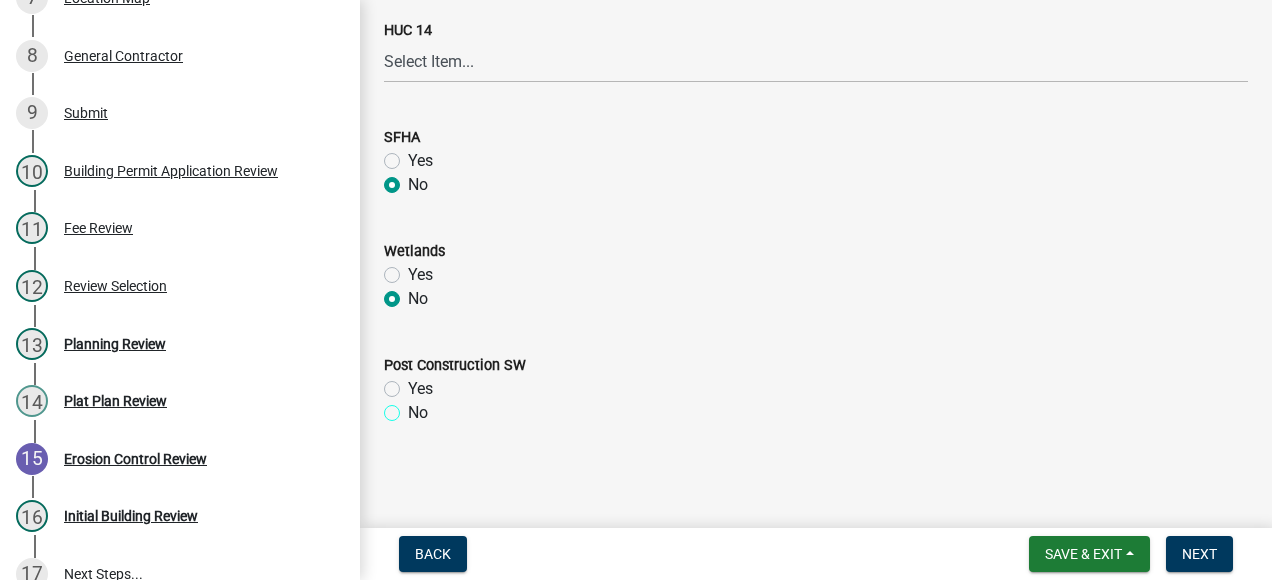 click on "No" at bounding box center [414, 407] 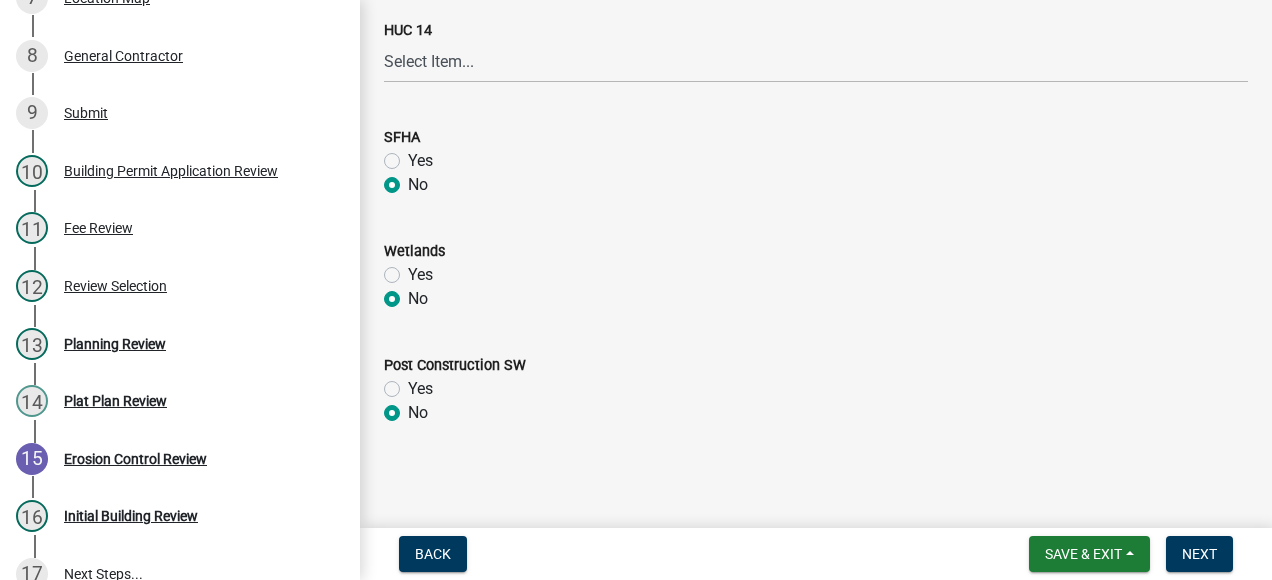 radio on "true" 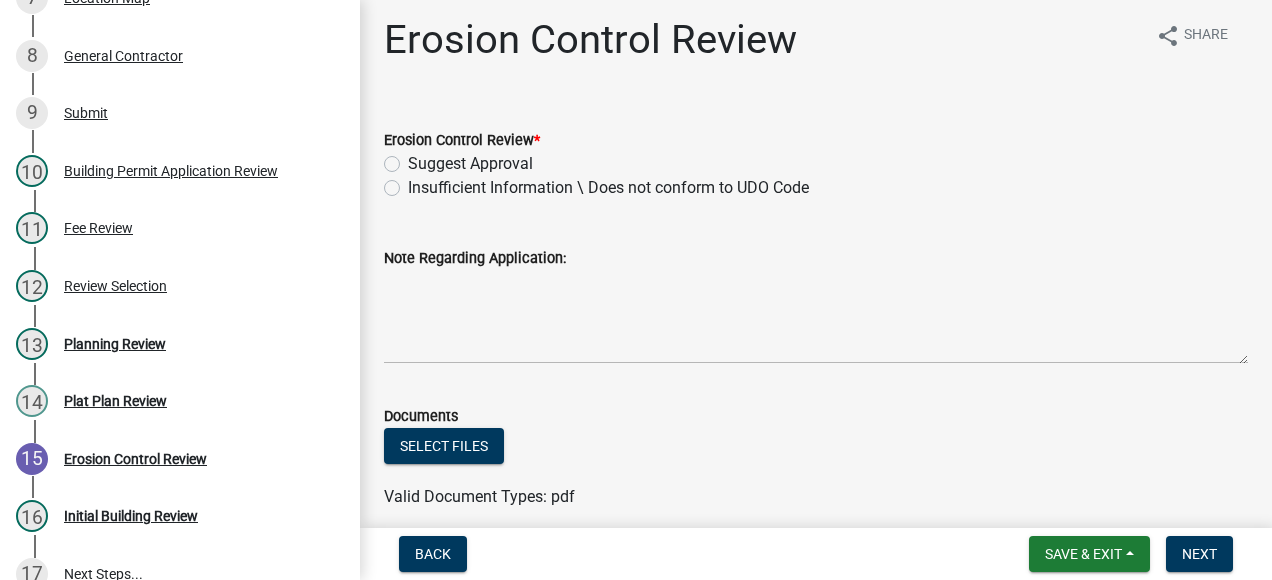 scroll, scrollTop: 2, scrollLeft: 0, axis: vertical 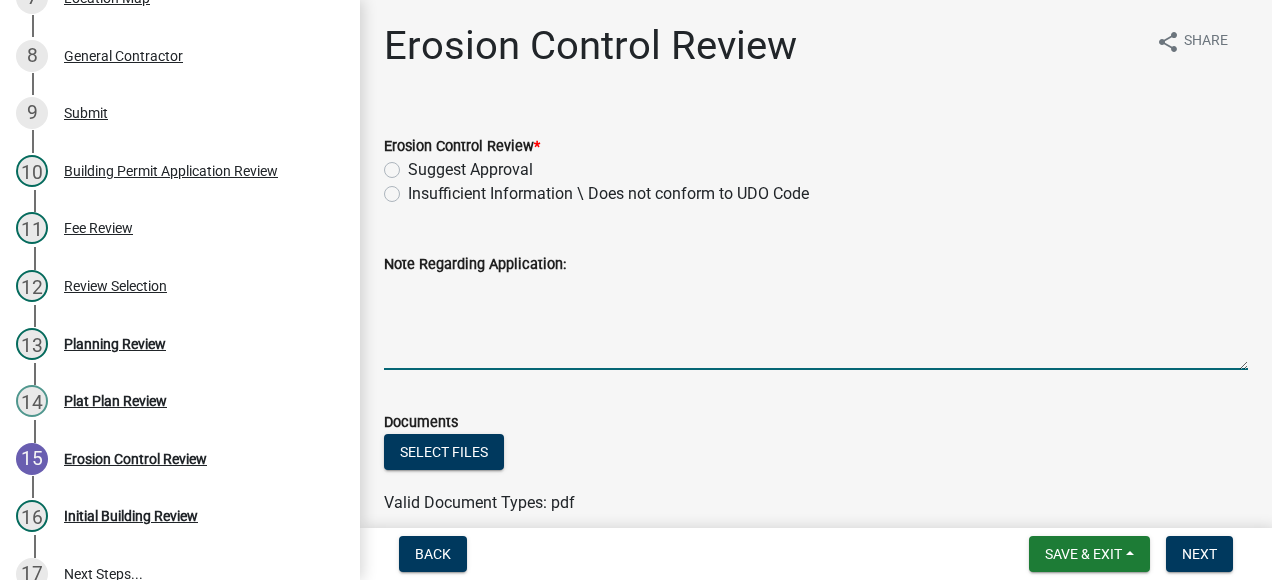 click on "Note Regarding Application:" at bounding box center [816, 323] 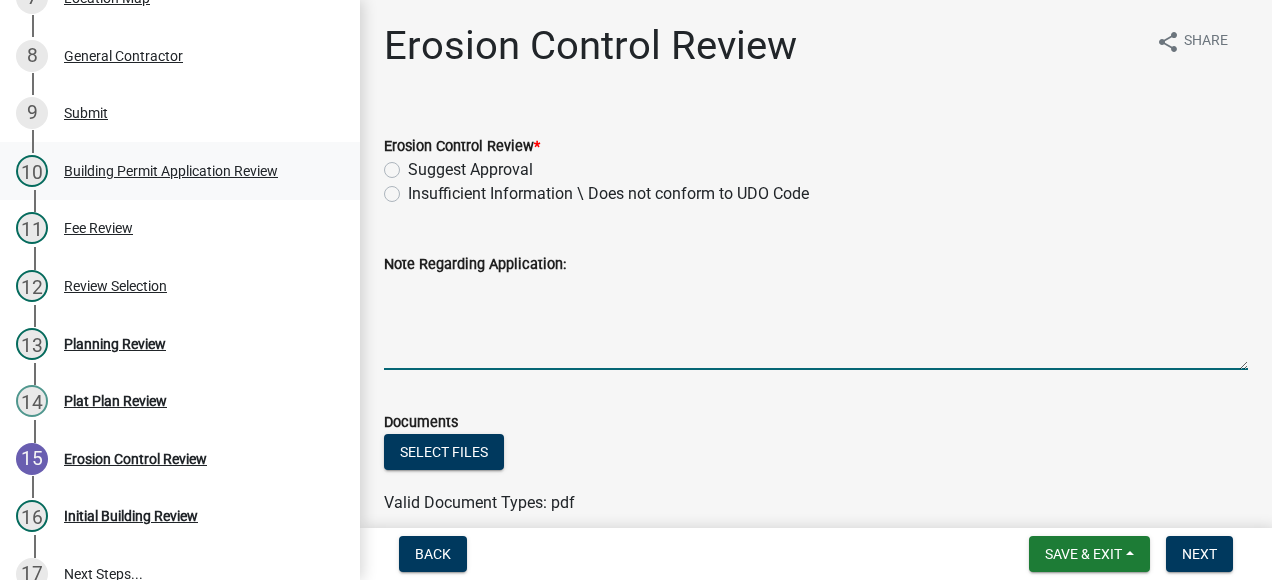 paste on "We find that the proposed plan meets the Porter County Storm Water and Site Improvement Standards and does not impact negatively any environmentally sensitive areas. If at any point this construction site discharges sediment-laden runoff, this office will enforce and require additional controls to reduce the discharge of sediment or other pollutants." 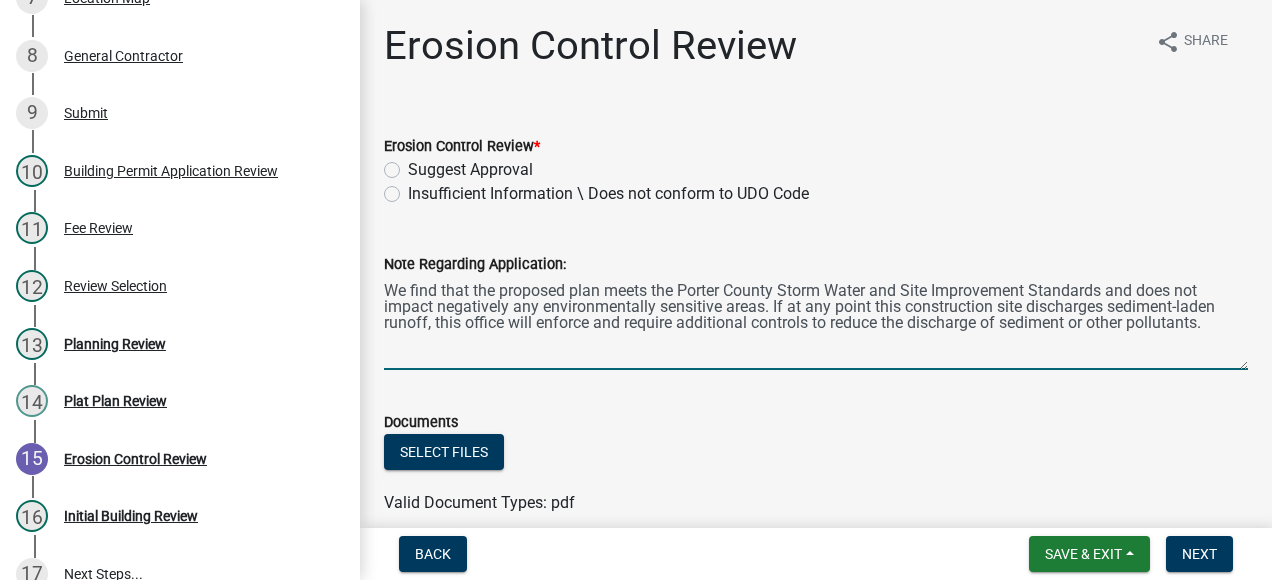 type on "We find that the proposed plan meets the Porter County Storm Water and Site Improvement Standards and does not impact negatively any environmentally sensitive areas. If at any point this construction site discharges sediment-laden runoff, this office will enforce and require additional controls to reduce the discharge of sediment or other pollutants." 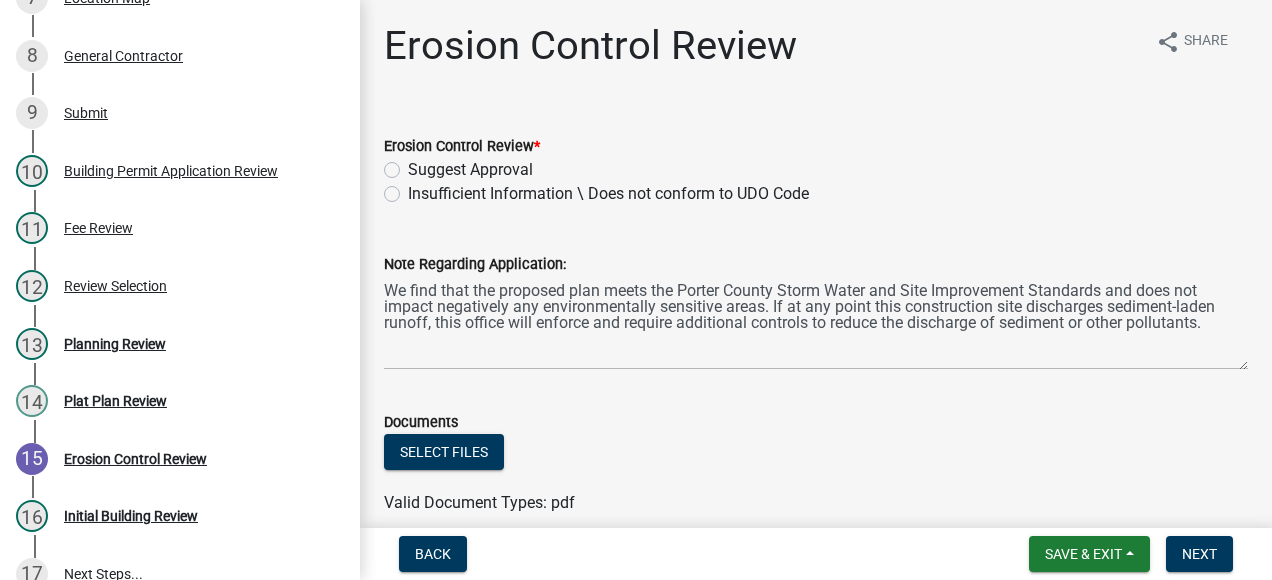 click on "Suggest Approval" 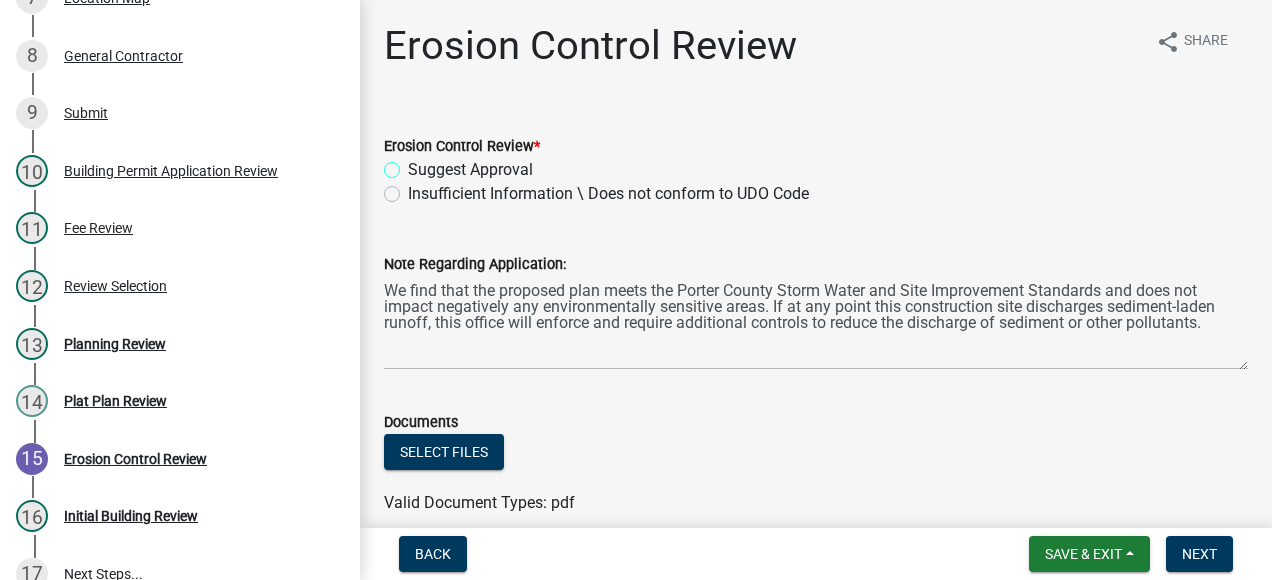 click on "Suggest Approval" at bounding box center [414, 164] 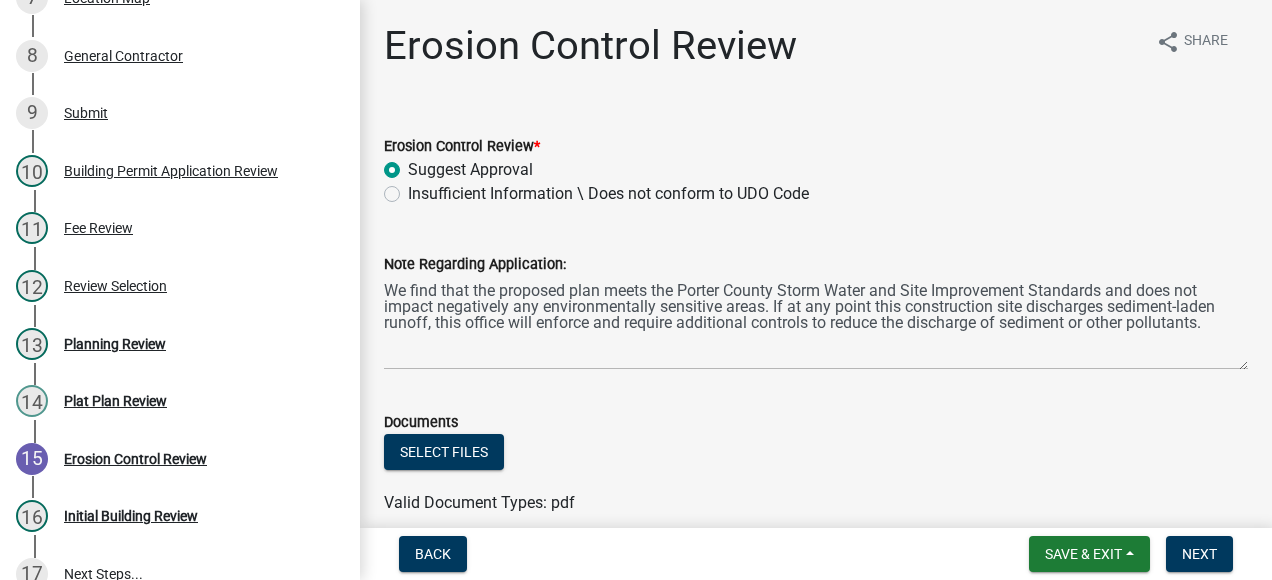 radio on "true" 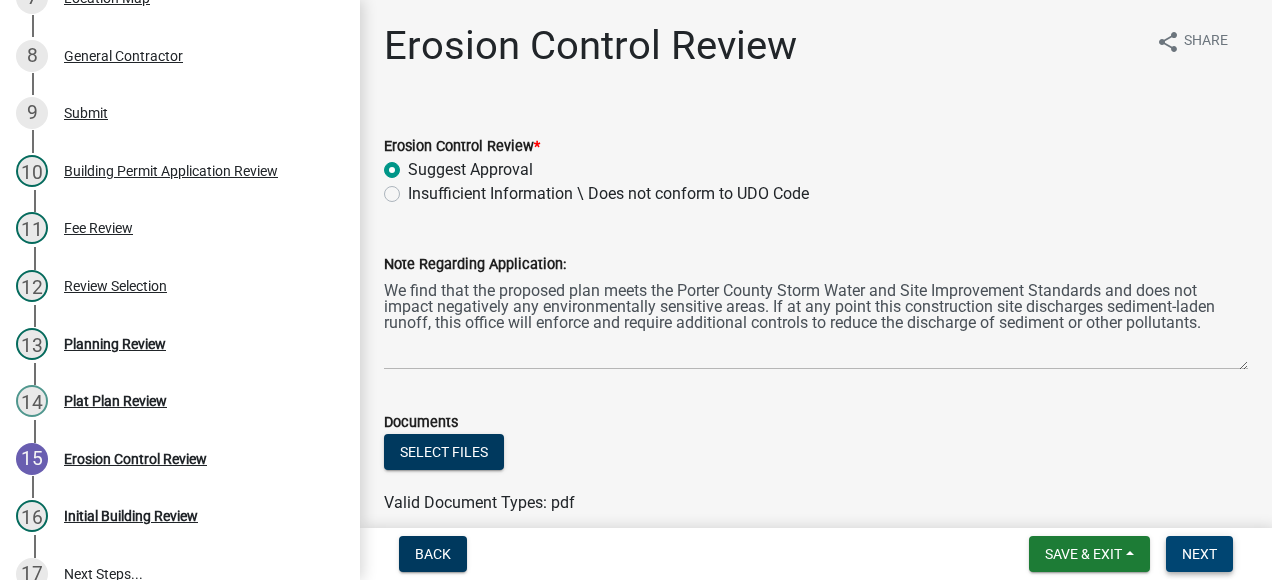 click on "Next" at bounding box center [1199, 554] 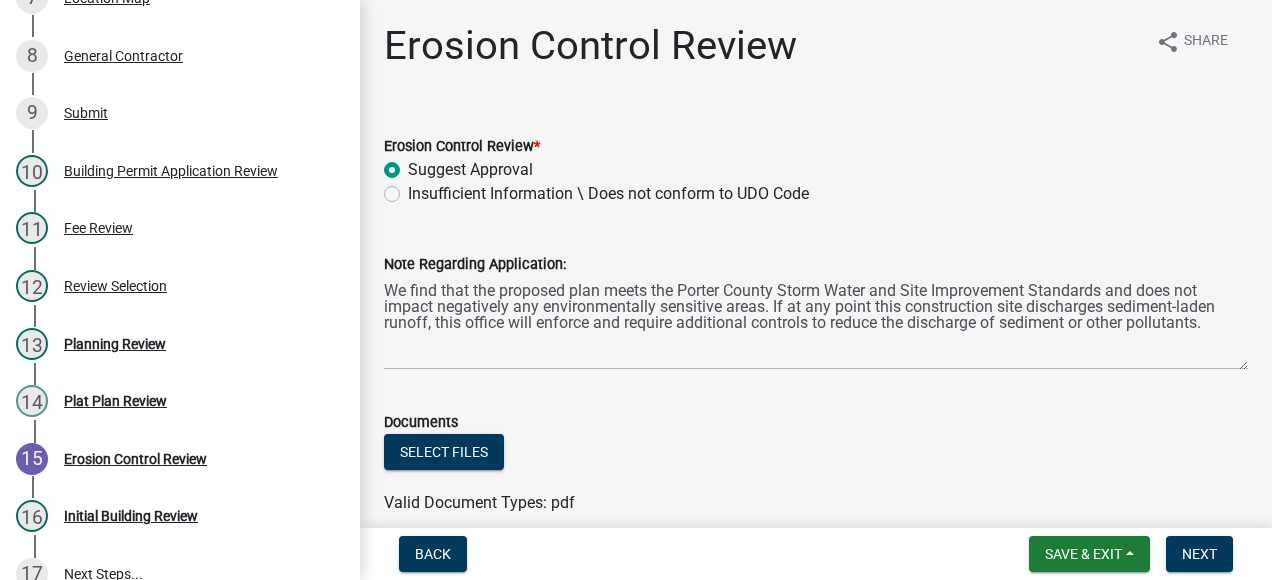 scroll, scrollTop: 0, scrollLeft: 0, axis: both 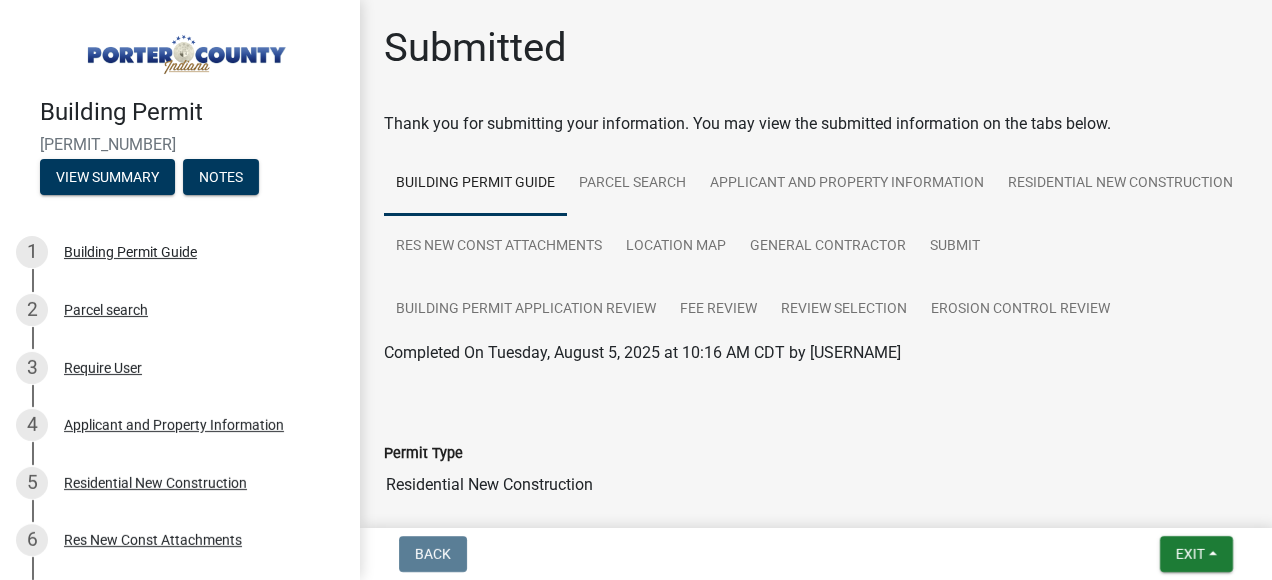 click at bounding box center [184, 49] 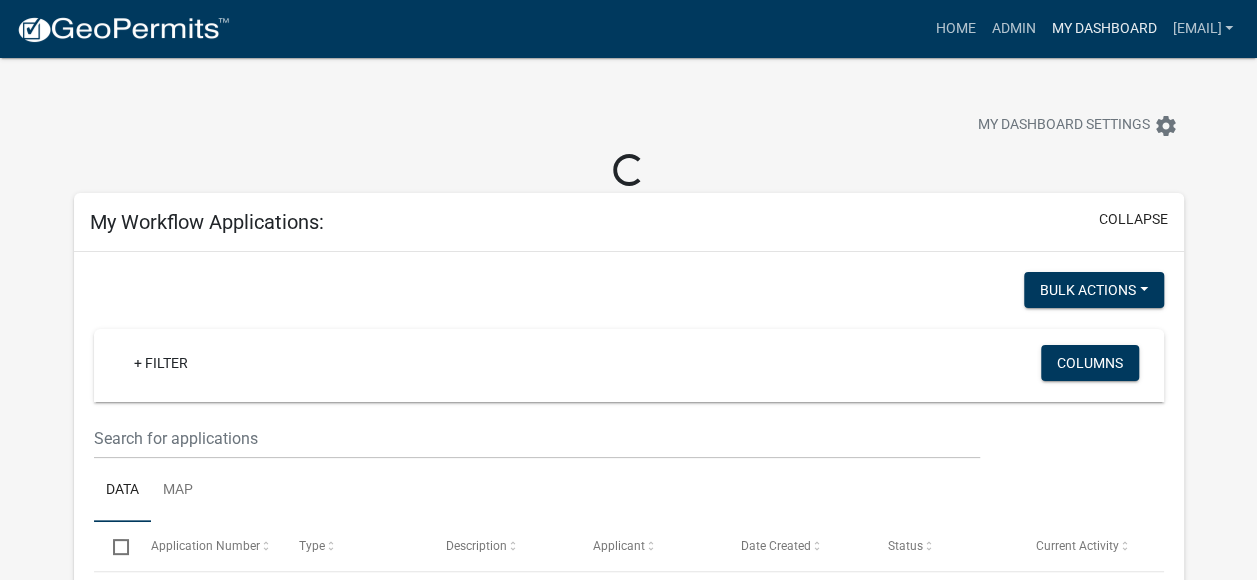 click on "My Dashboard" at bounding box center (1103, 29) 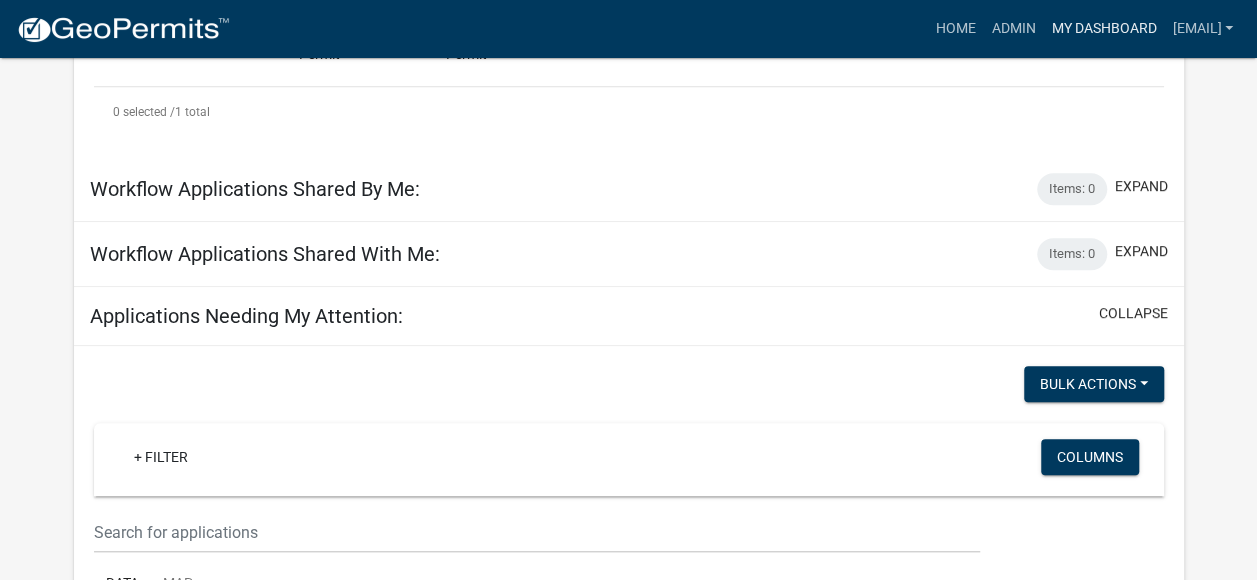 scroll, scrollTop: 565, scrollLeft: 0, axis: vertical 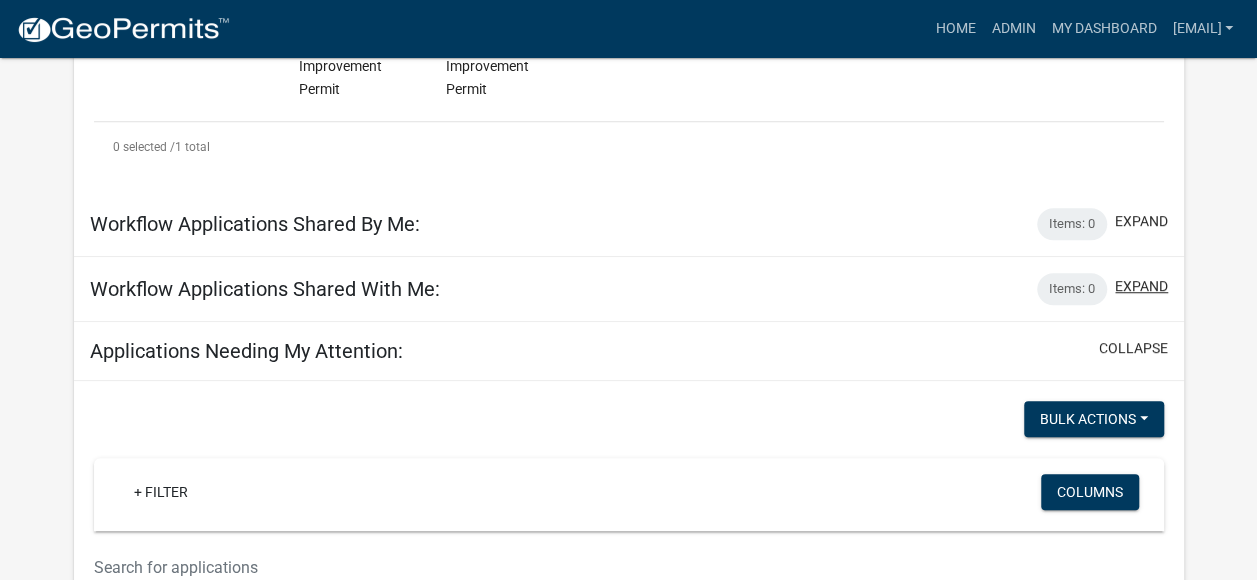 click on "expand" at bounding box center [1141, 286] 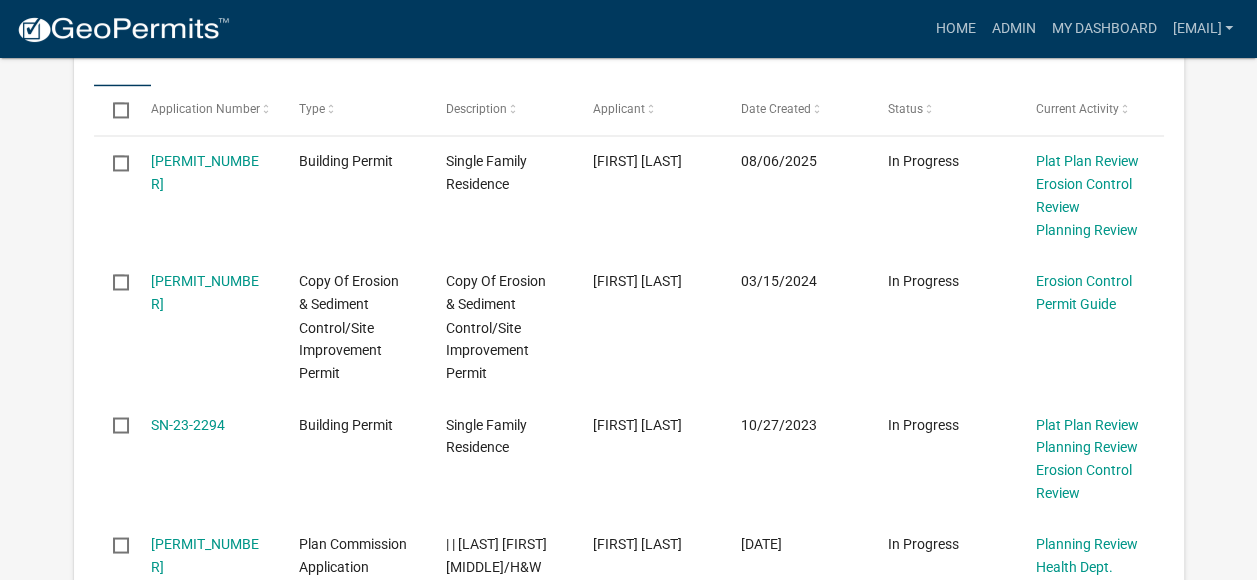 scroll, scrollTop: 1465, scrollLeft: 0, axis: vertical 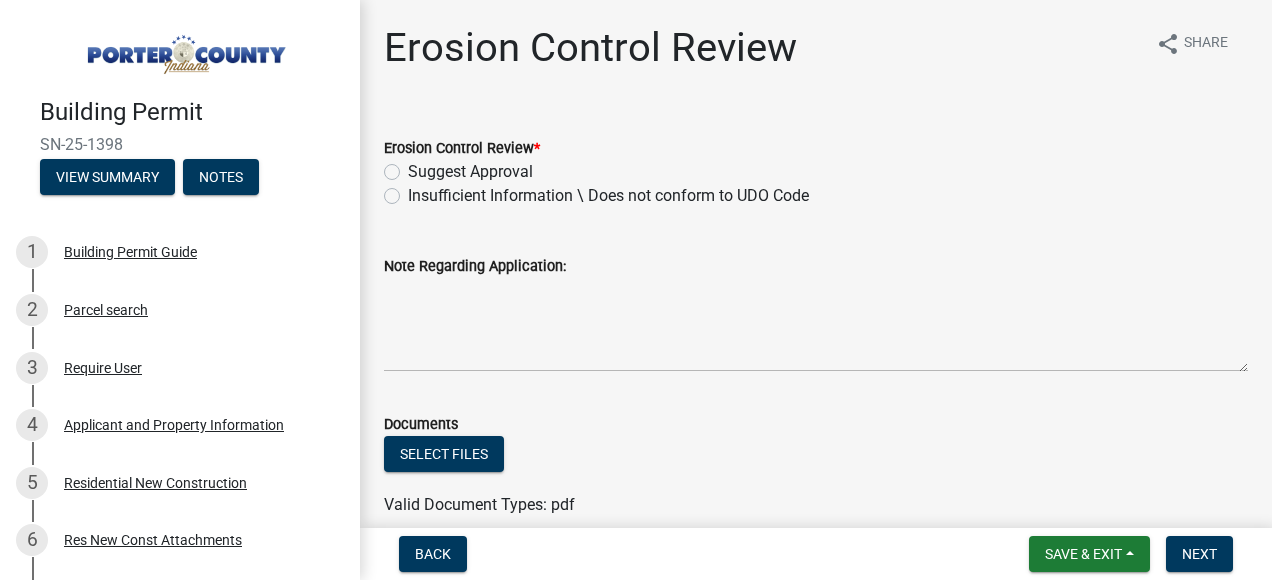 click on "Building Permit  SN-25-1398   View Summary   Notes" at bounding box center [180, 141] 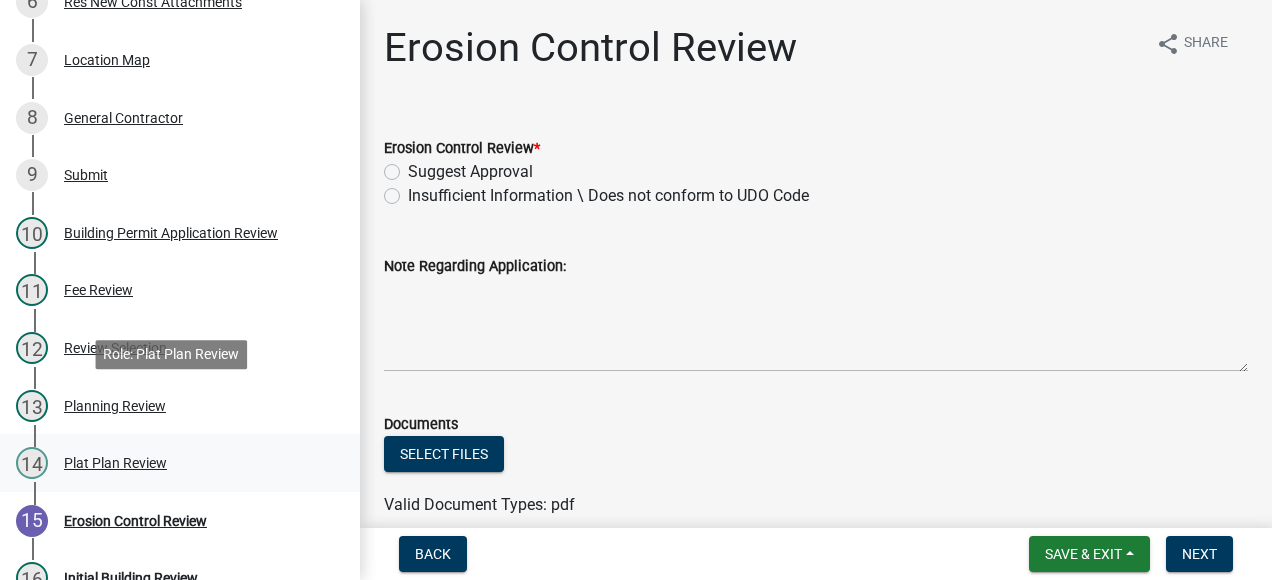 scroll, scrollTop: 600, scrollLeft: 0, axis: vertical 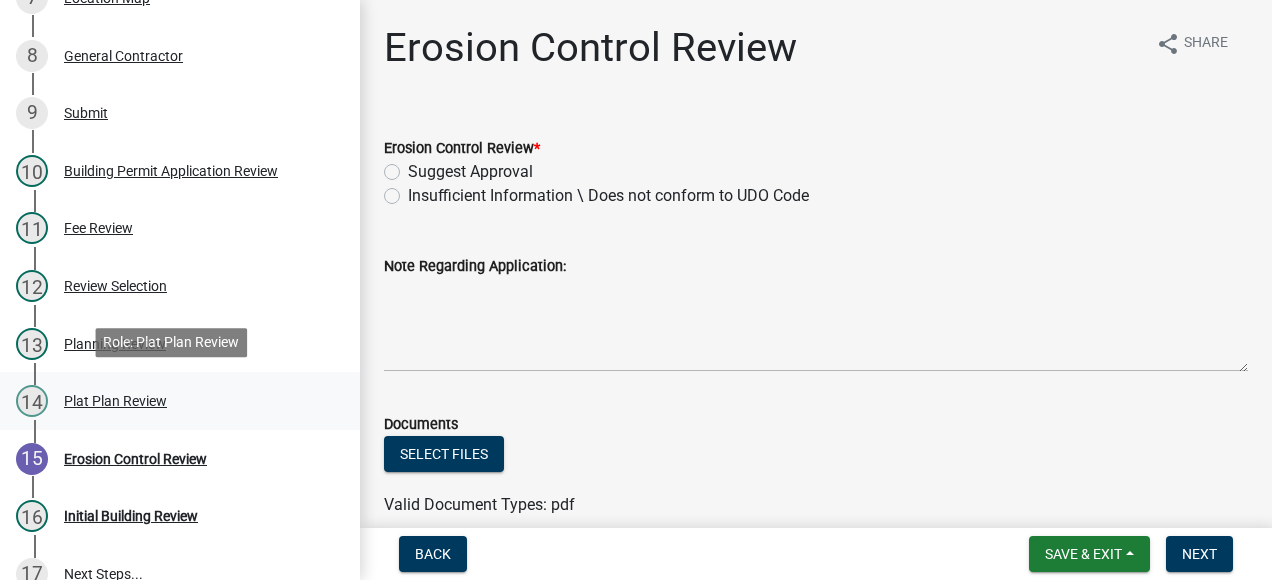 click on "Plat Plan Review" at bounding box center [115, 401] 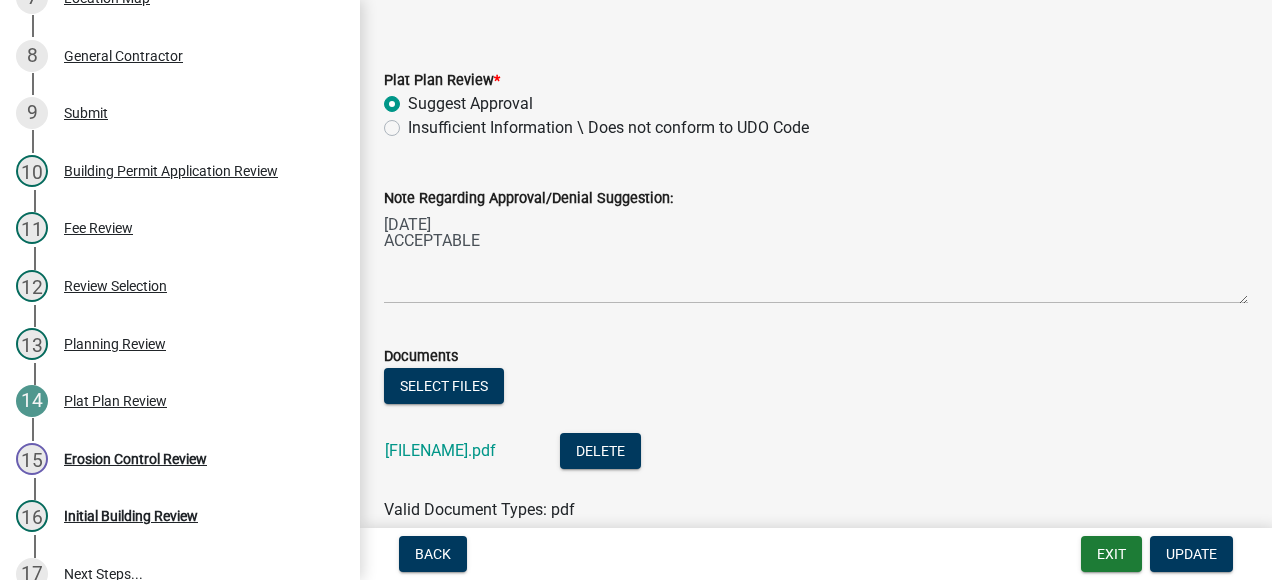 scroll, scrollTop: 100, scrollLeft: 0, axis: vertical 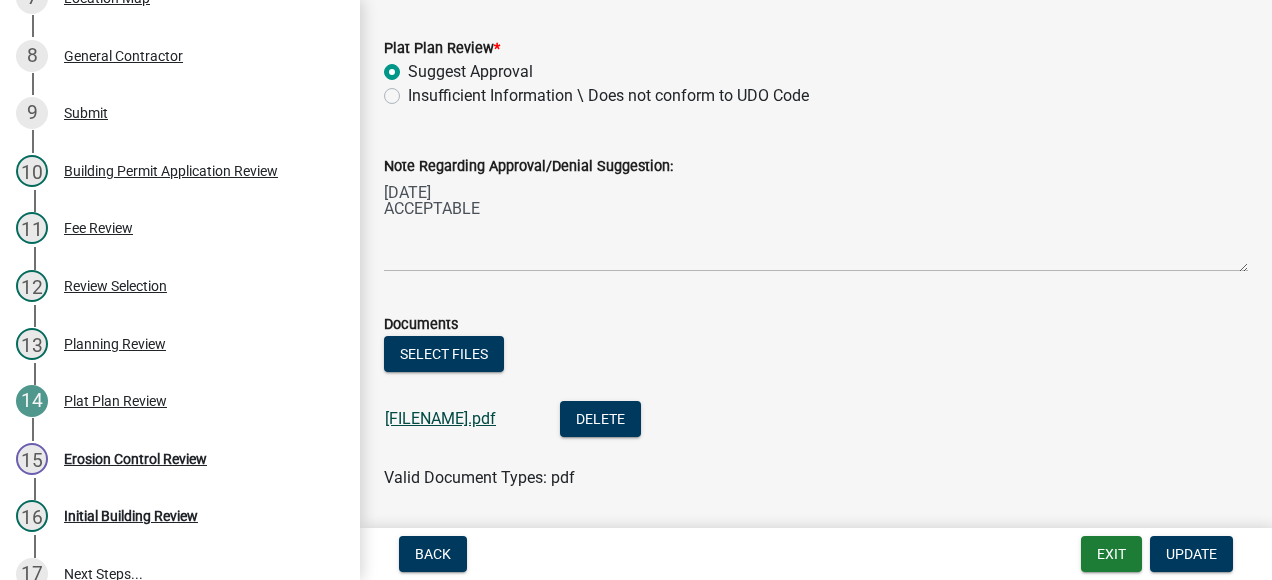 click on "[FILENAME].pdf" 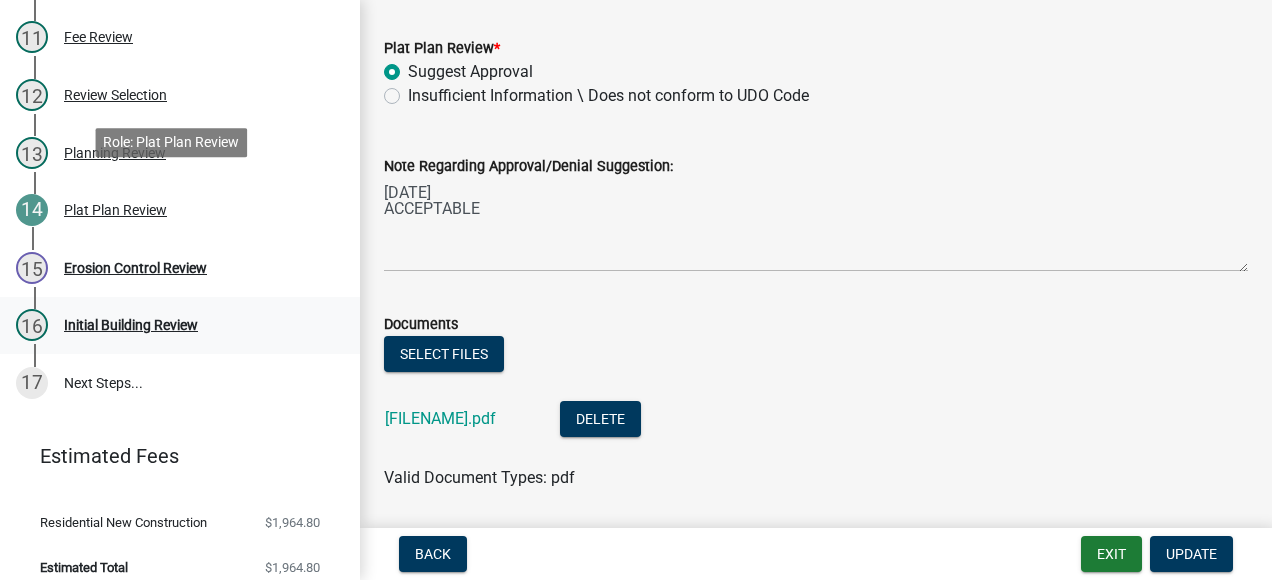 scroll, scrollTop: 800, scrollLeft: 0, axis: vertical 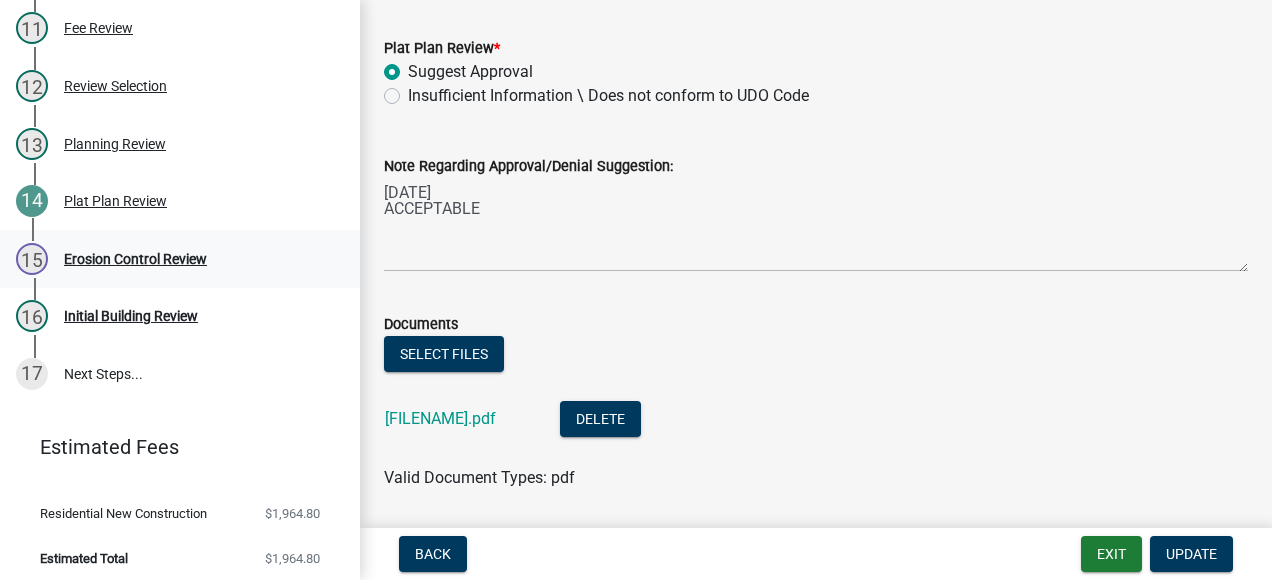 click on "Erosion Control Review" at bounding box center [135, 259] 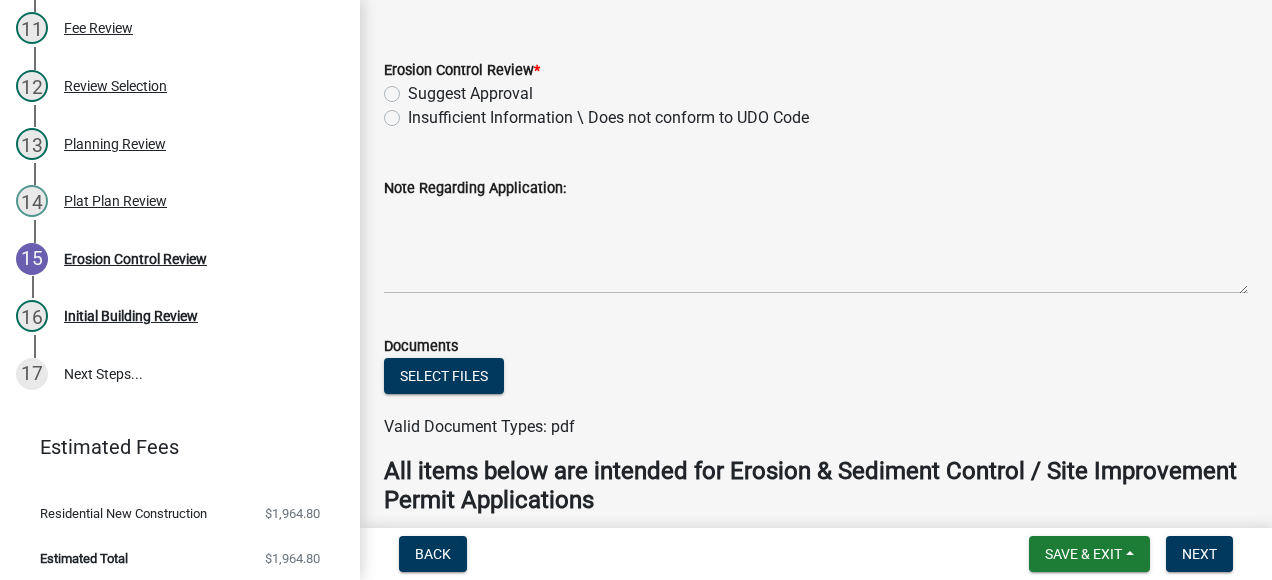 scroll, scrollTop: 200, scrollLeft: 0, axis: vertical 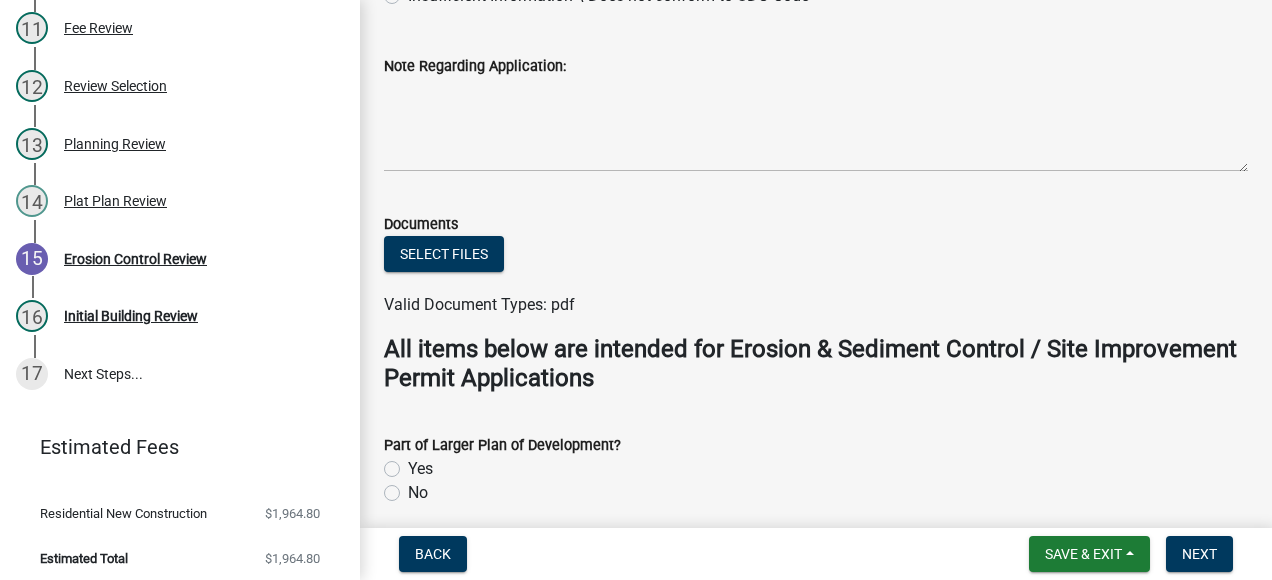 click on "All items below are intended for Erosion & Sediment Control / Site Improvement Permit Applications" 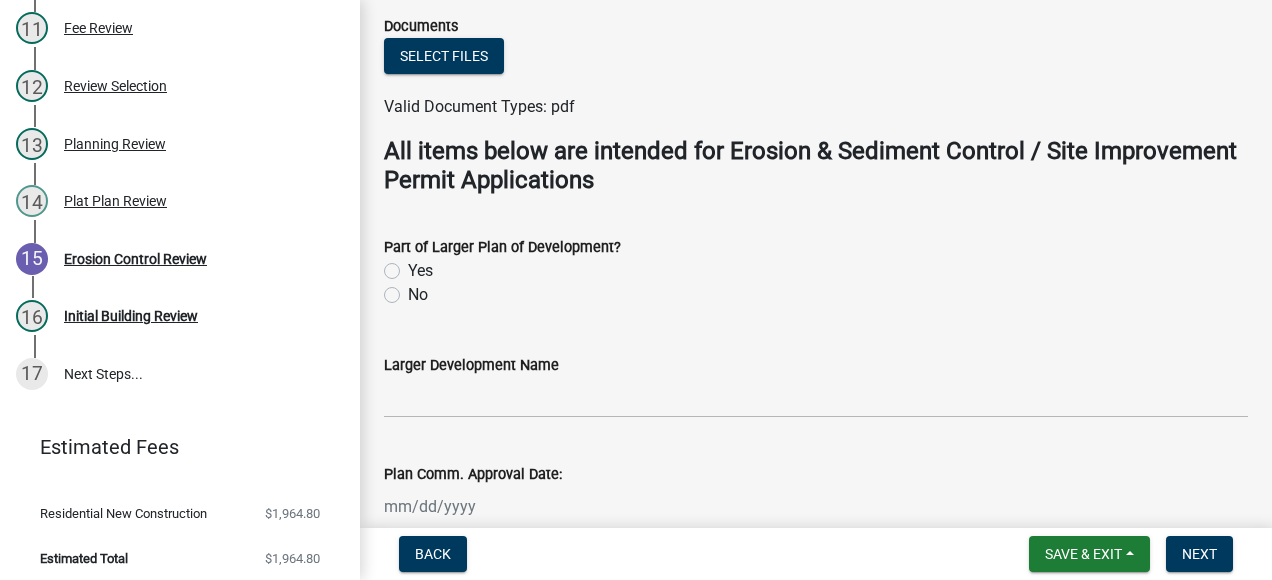scroll, scrollTop: 400, scrollLeft: 0, axis: vertical 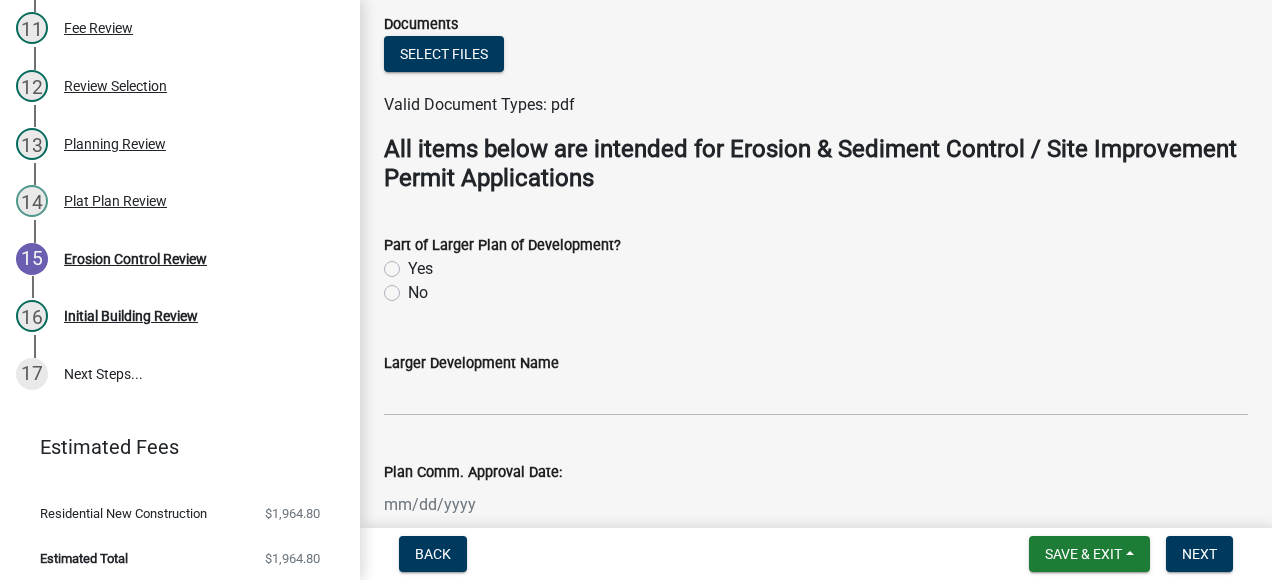 click on "Yes" 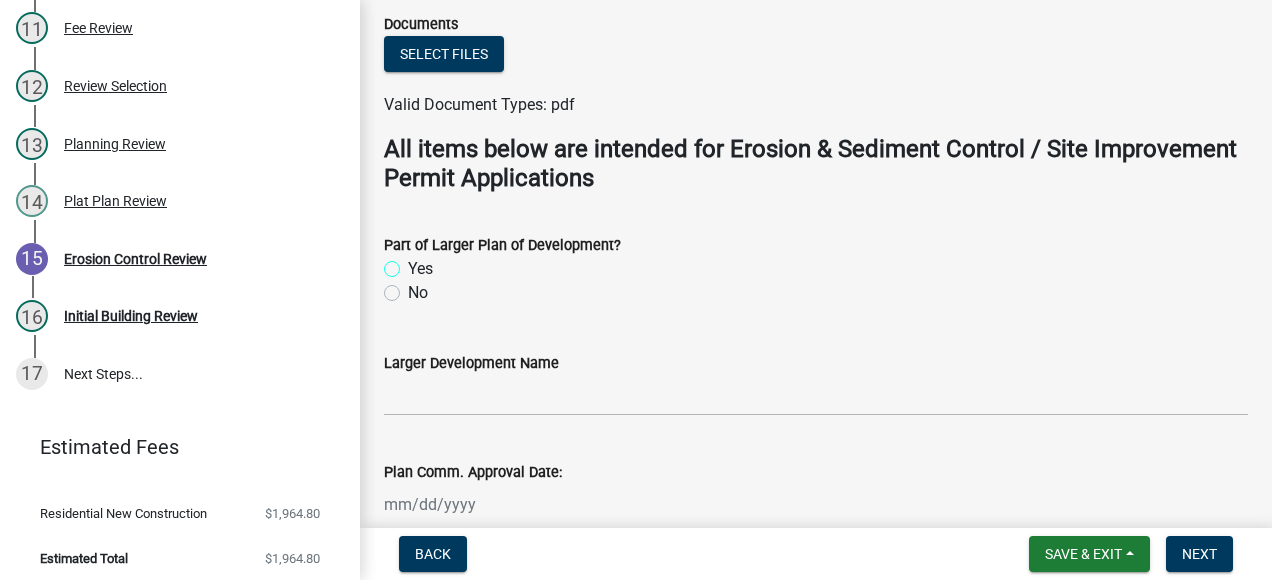 click on "Yes" at bounding box center [414, 263] 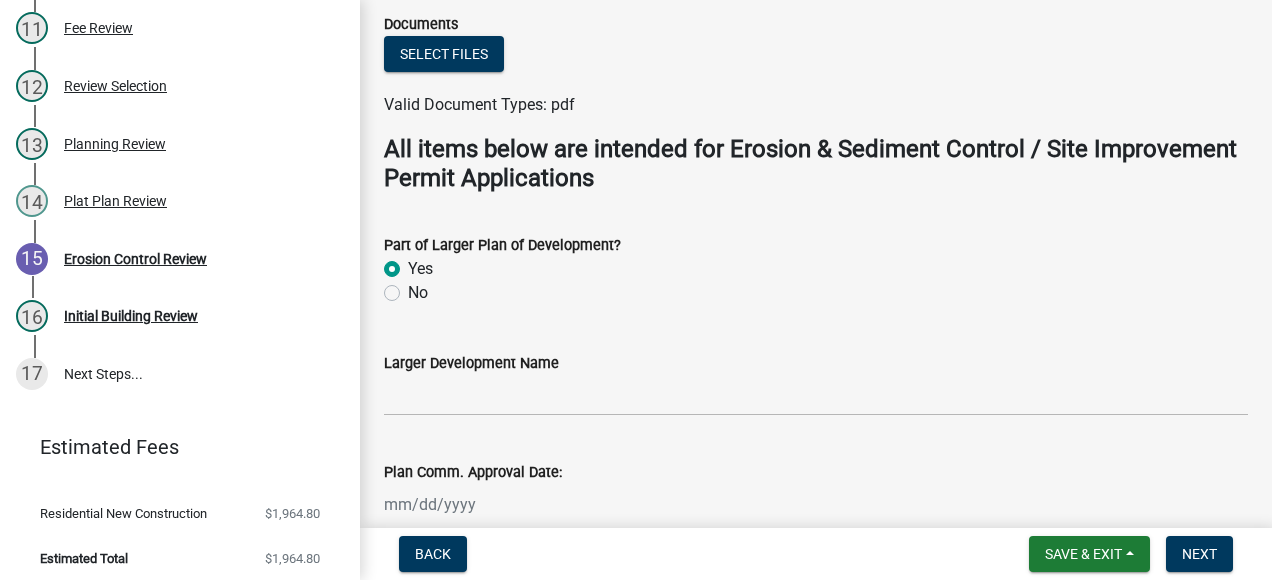 radio on "true" 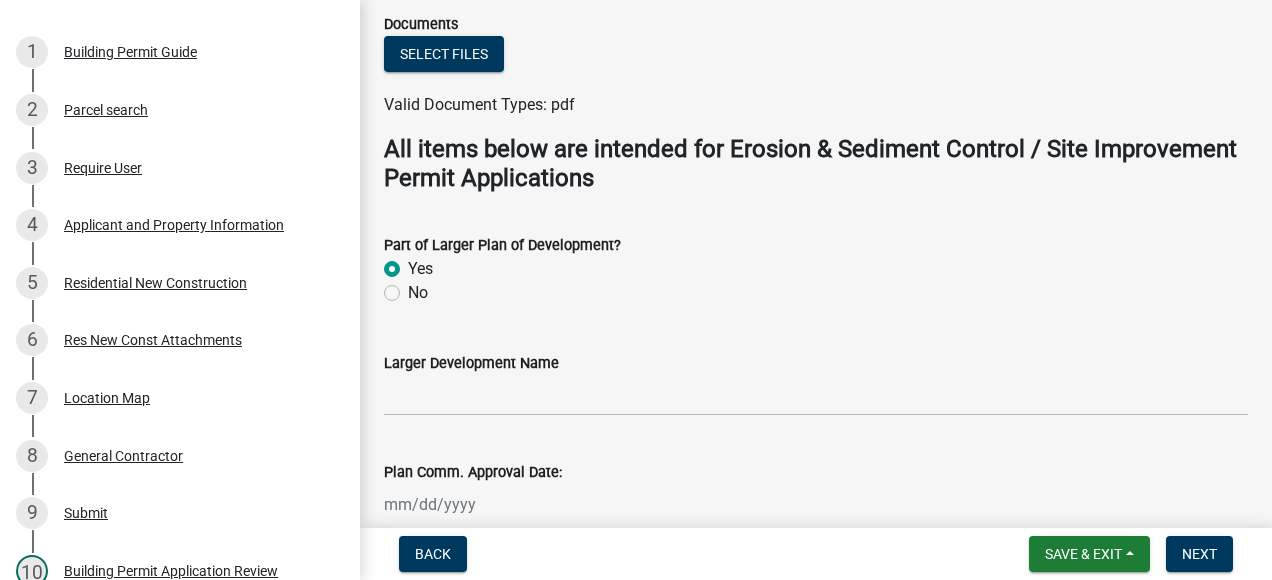 scroll, scrollTop: 0, scrollLeft: 0, axis: both 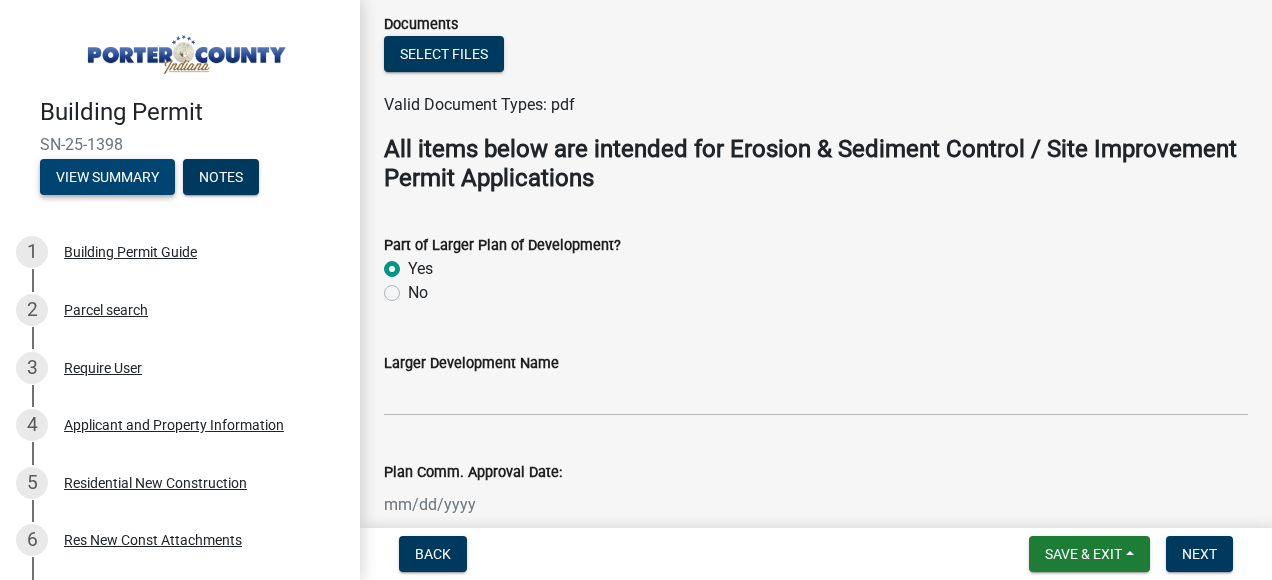 click on "View Summary" at bounding box center [107, 177] 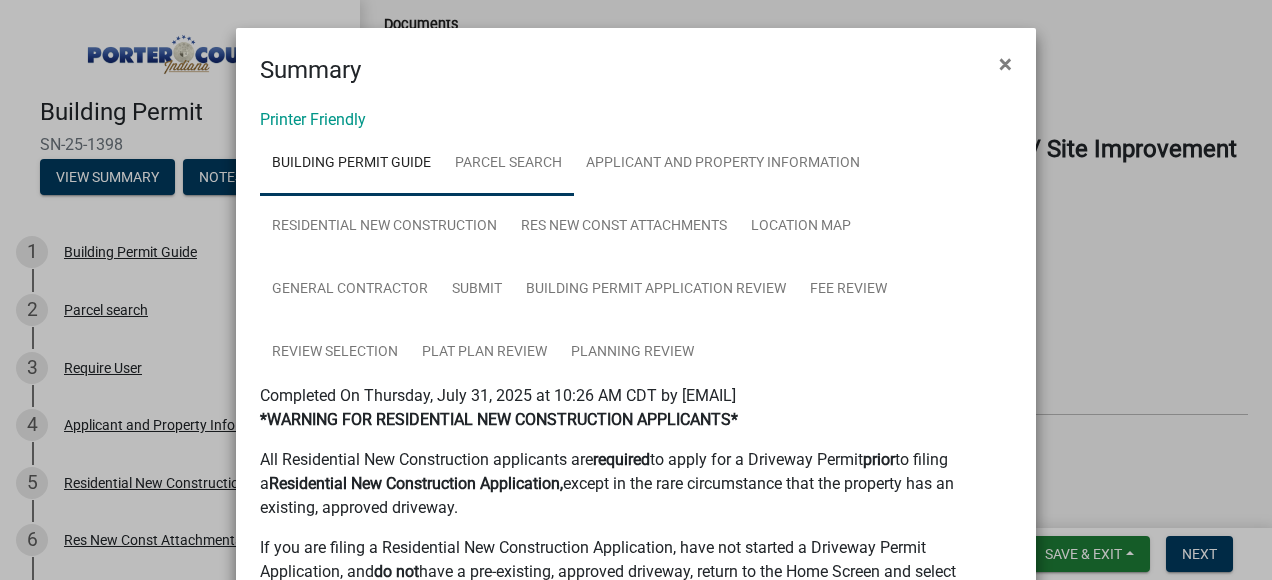 click on "Parcel search" at bounding box center [508, 164] 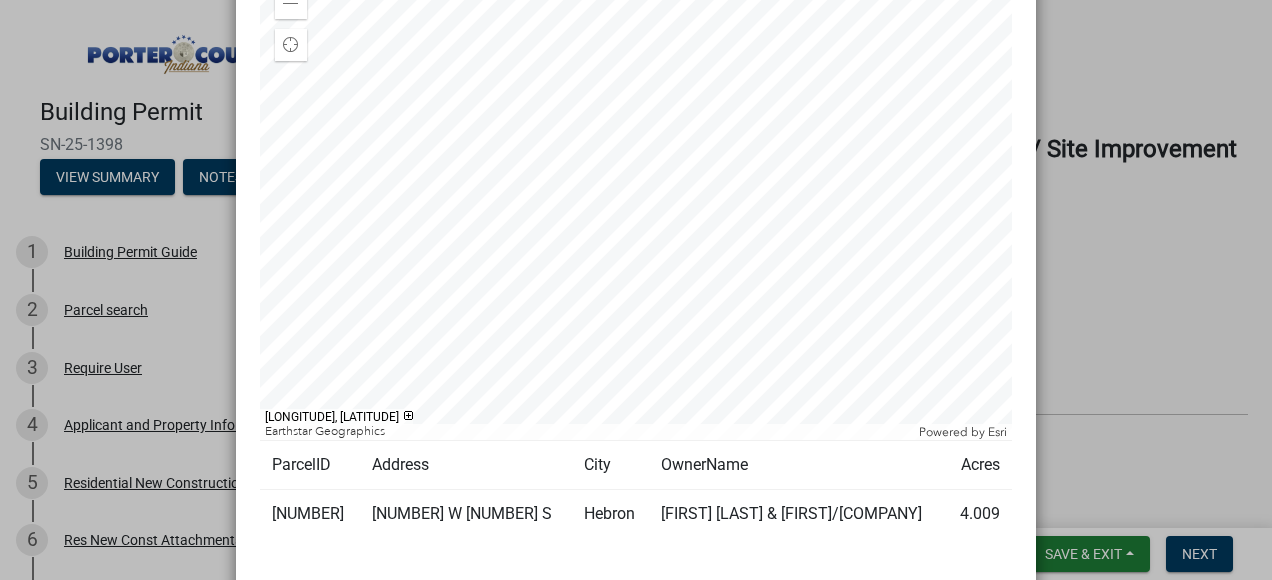 scroll, scrollTop: 500, scrollLeft: 0, axis: vertical 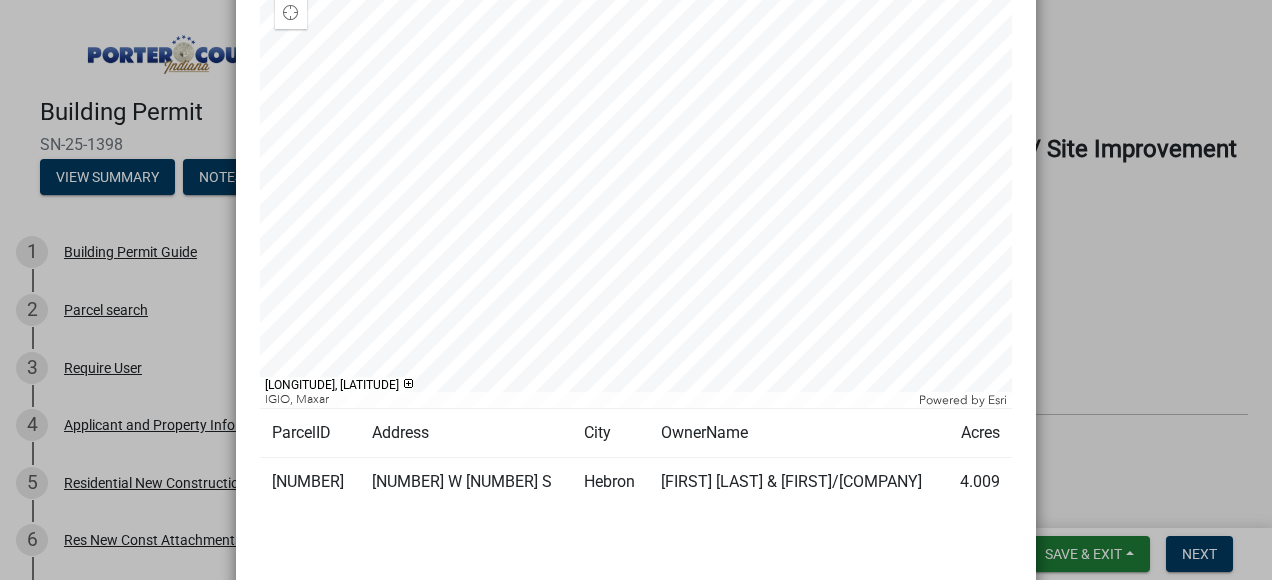 drag, startPoint x: 265, startPoint y: 482, endPoint x: 446, endPoint y: 486, distance: 181.04419 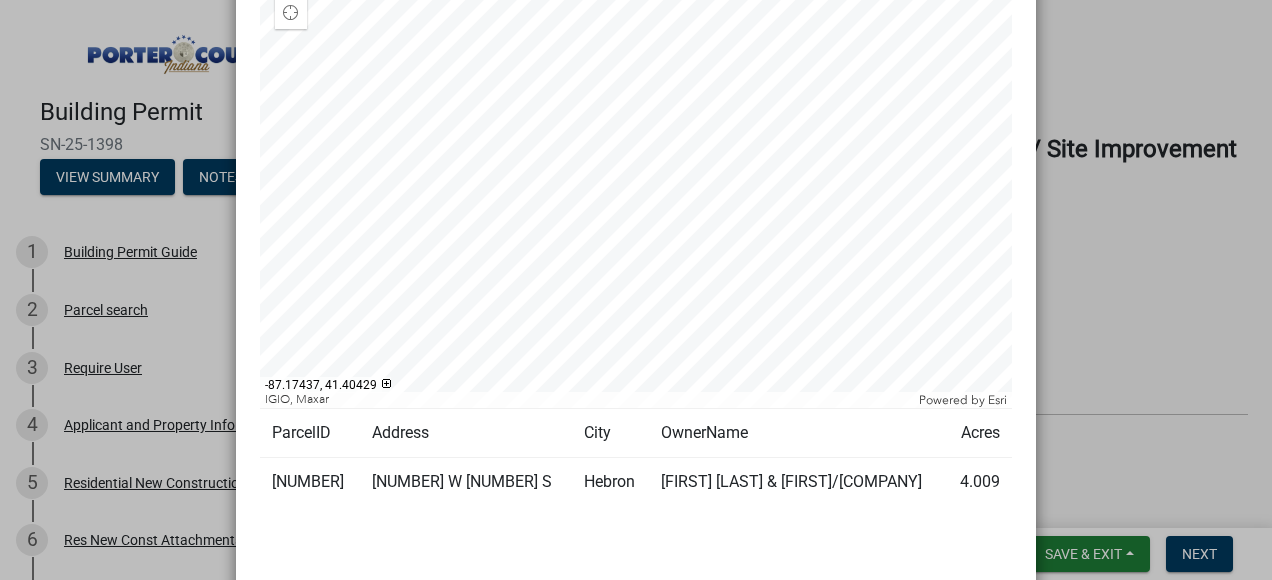 click on "Summary × Printer Friendly Building Permit Guide Parcel search Applicant and Property Information Residential New Construction Res New Const Attachments Location Map  General Contractor Submit Building Permit Application Review Fee Review Review Selection Plat Plan Review Planning Review Completed On Thursday, July 31, 2025 at 10:26 AM CDT by [EMAIL] *WARNING FOR RESIDENTIAL NEW CONSTRUCTION APPLICANTS* All Residential New Construction applicants are  required  to apply for a Driveway Permit  prior  to filing a  Residential New Construction Application,  except in the rare circumstance that the property has an existing, approved driveway. If you are filing a Residential New Construction Application, have not started a Driveway Permit Application, and  do not   Welcome to the online process for a Building Permit Application in  Porter County, Indiana .   Building Permit Applications Permit Guides: Accessory Structure  Cell Tower Commercial Deck Permit Guide Demolition Permit Electric Permit Fence Permit" 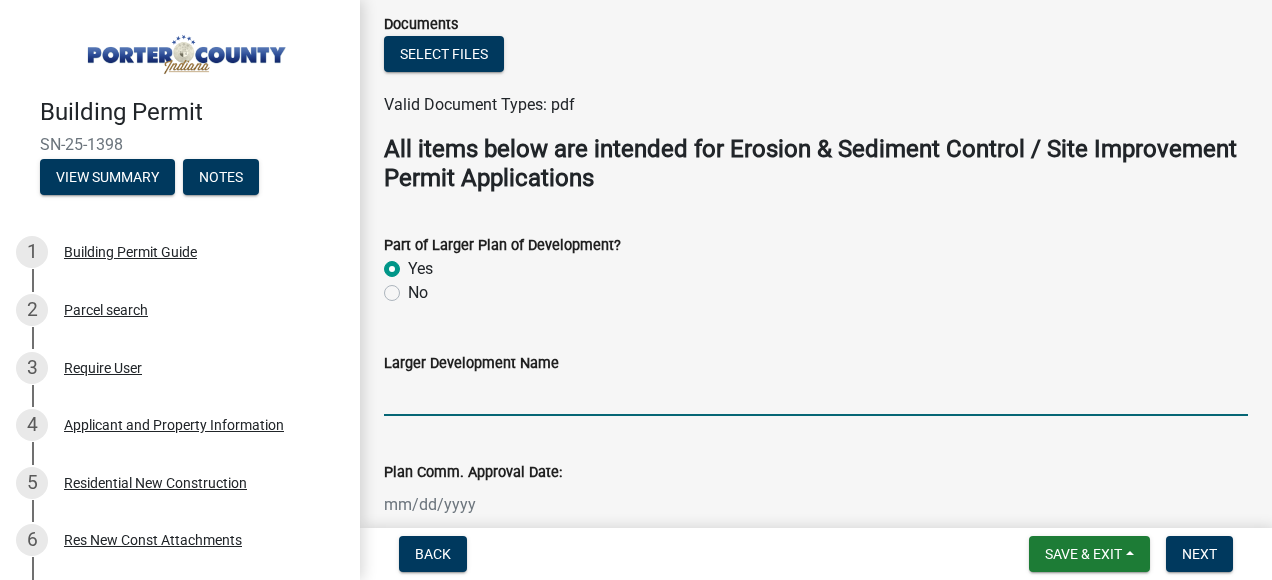 click on "Larger Development Name" at bounding box center [816, 395] 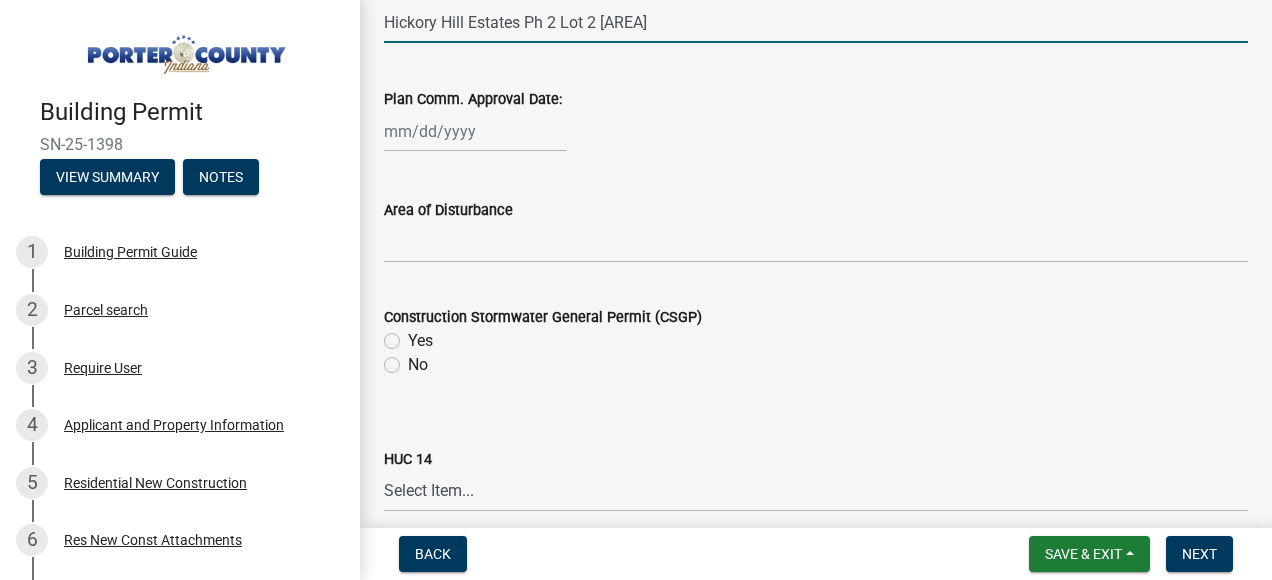 scroll, scrollTop: 800, scrollLeft: 0, axis: vertical 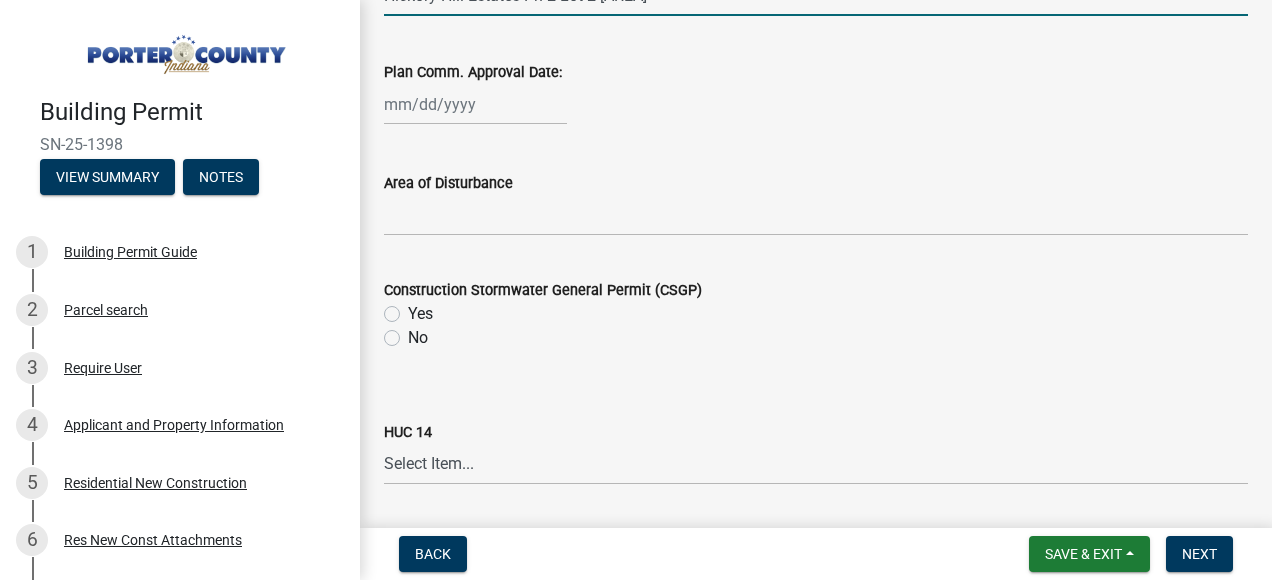 type on "Hickory Hill Estates Ph 2 Lot 2 [AREA]" 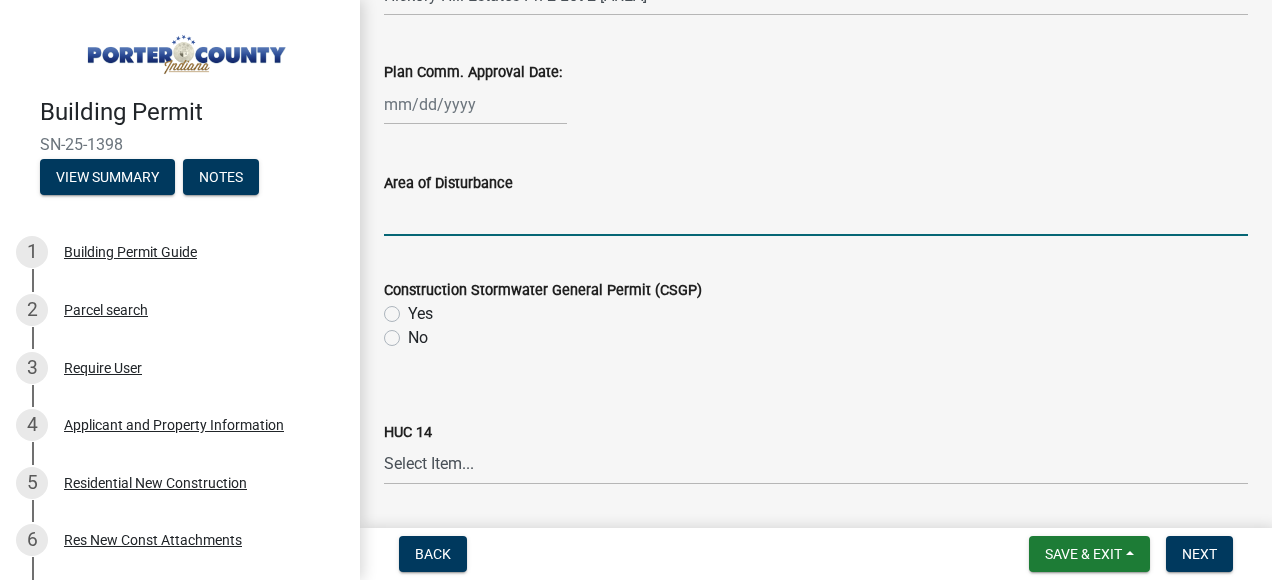click 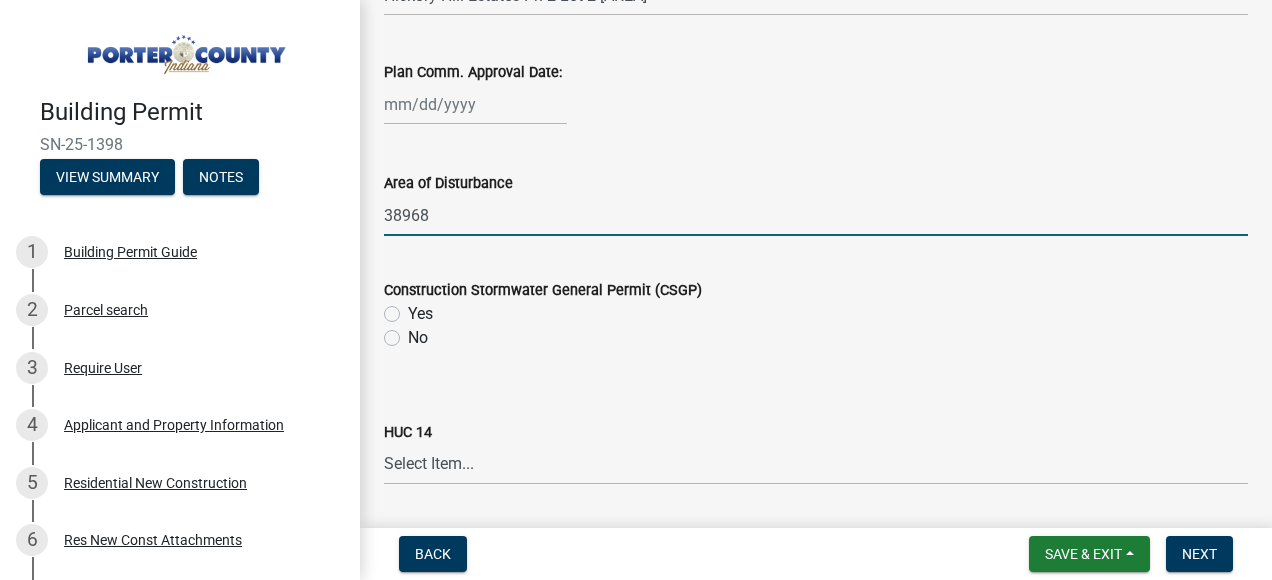 type on "38968" 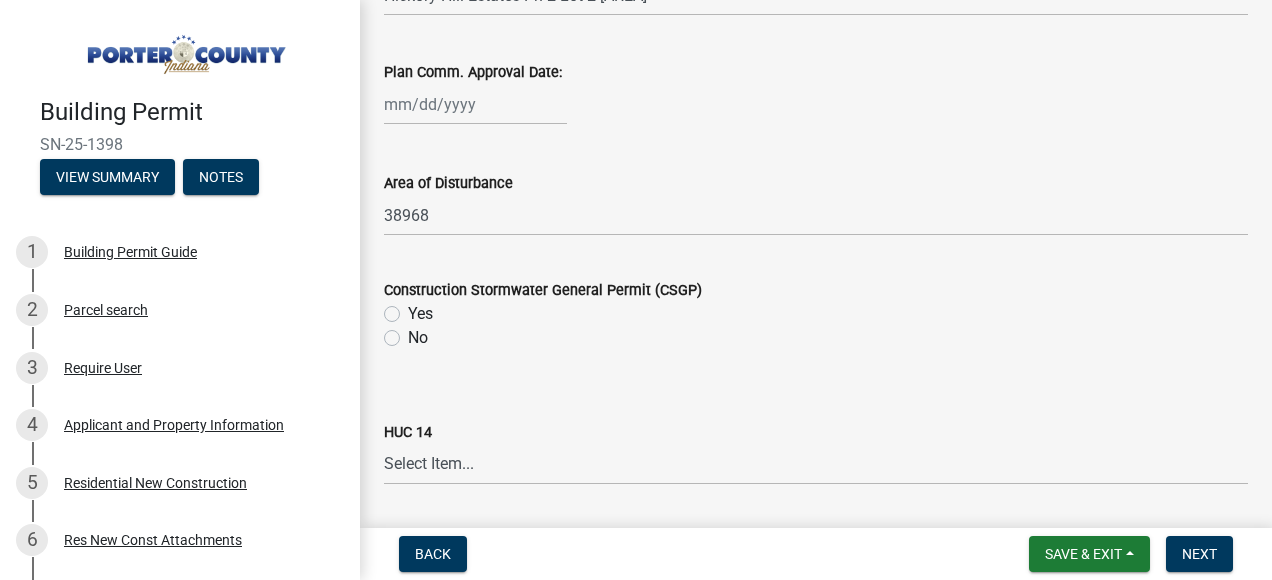 click on "Construction Stormwater General Permit (CSGP)   Yes   No" 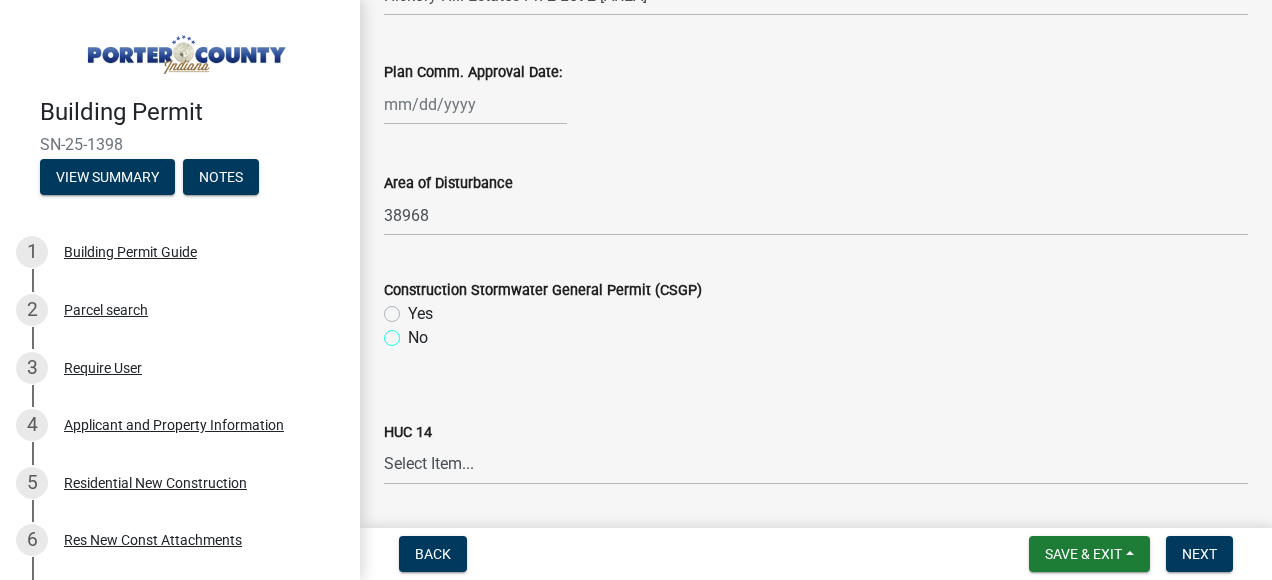 click on "No" at bounding box center [414, 332] 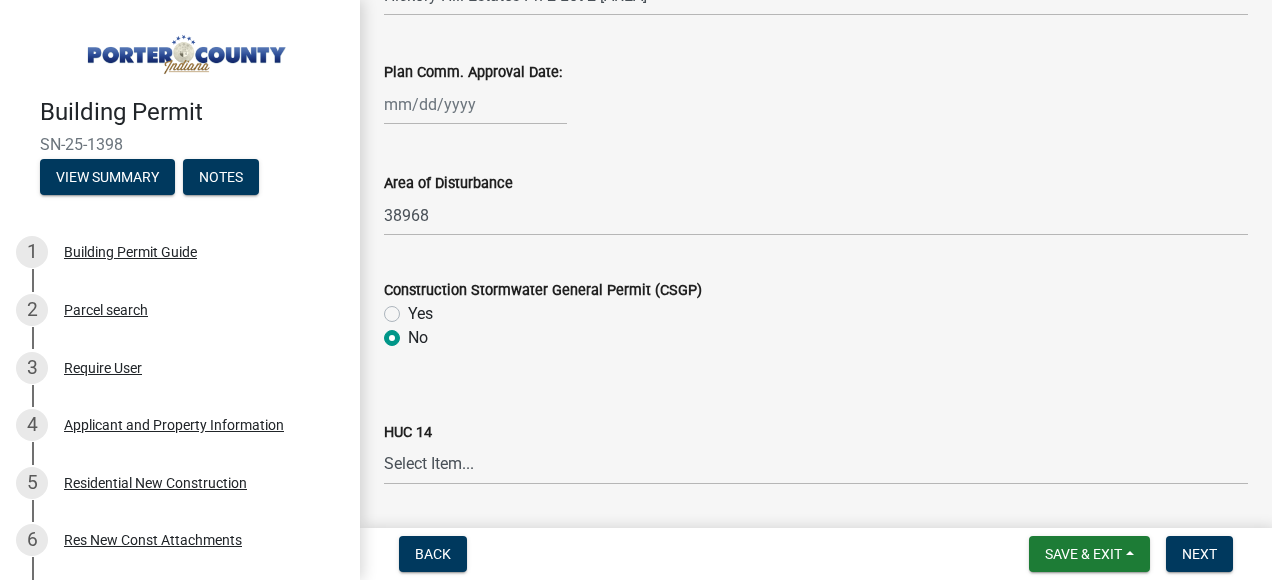 radio on "true" 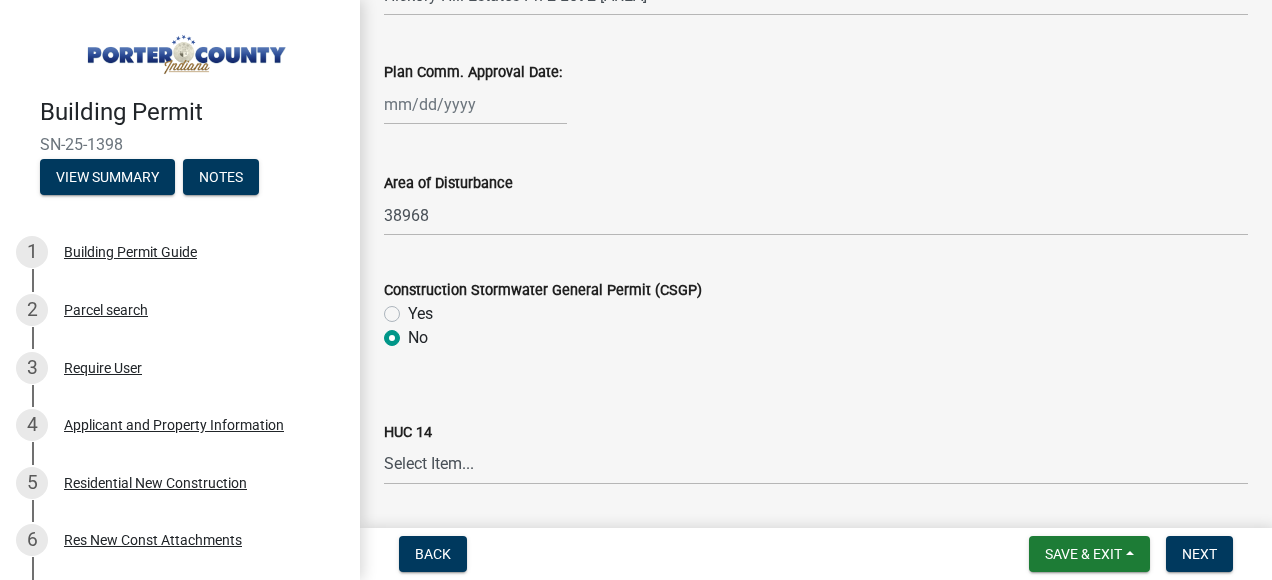scroll, scrollTop: 1000, scrollLeft: 0, axis: vertical 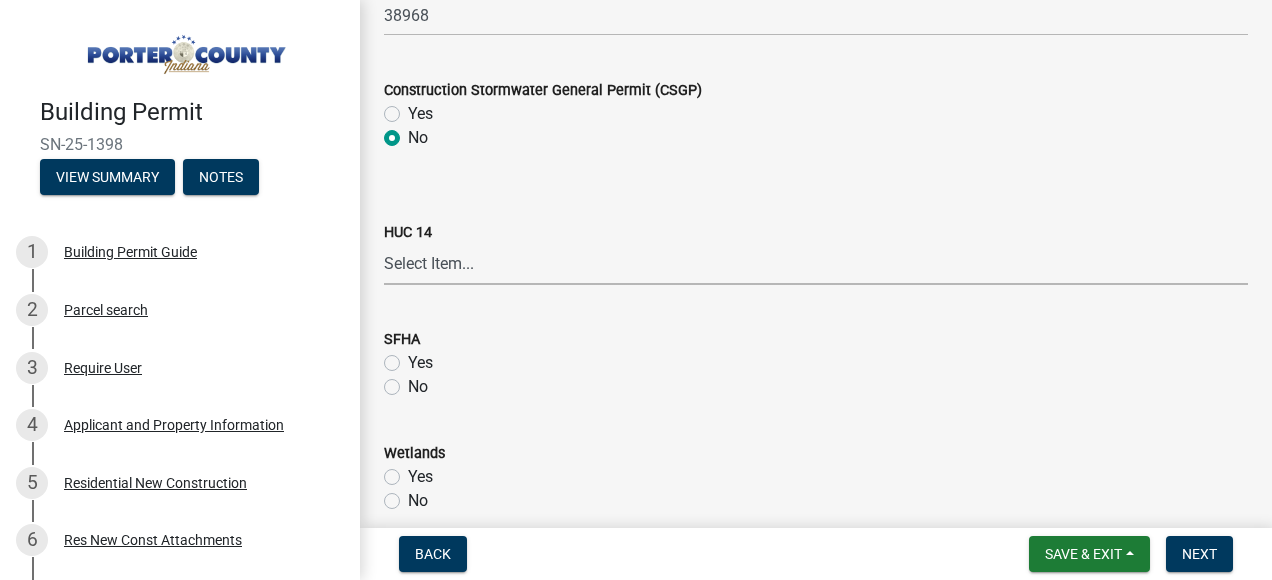 click on "Select Item...   Ahlgrim Ditch   Beverly Shores Tributary   Burns Ditch - Willow Creek   Cobb Creek - Breyfogel Ditch   Cobb Ditch - Sievers Creek   Cobb Ditch - Wolf Creek   Cook Ditch   Crooked Creek - Hannon Ditch   Crooked Creek - Headwaters (Porter)   Crooked Creek - Snake Island School   Crooked Creek West Branch - Flint Lake   Damon Run   Deep River - Deer Creek   Deep River - Lake George Dam   Deep River - Little Calumet River   Duck Creek (Lake)   Dunes Creek   Eagle Creek - Stony Run   East Branch Stony Run   Greiger Ditch   Hodge Ditch - Cook Ditch   Hodge Ditch - Delehanty/Schatley Ditches   Kankakee River - Brown Levee Ditch   Kankakee River - Lawton/Davis Ditches   Kankakee River - Payne/Rassmussen Ditches   Kintzele Ditch   Koselke Ditch   Lake Michigan Shoreline - Dunes   Lake Michigan Shoreline - Indiana Harbor Canal   Lake Michigan - It's Waters, Bays, & Islands   Little Calumet River - Burns Ditch Outlet   Little Calumet River - Kemper Ditch   Little Calument River - Reynolds Creek" at bounding box center [816, 264] 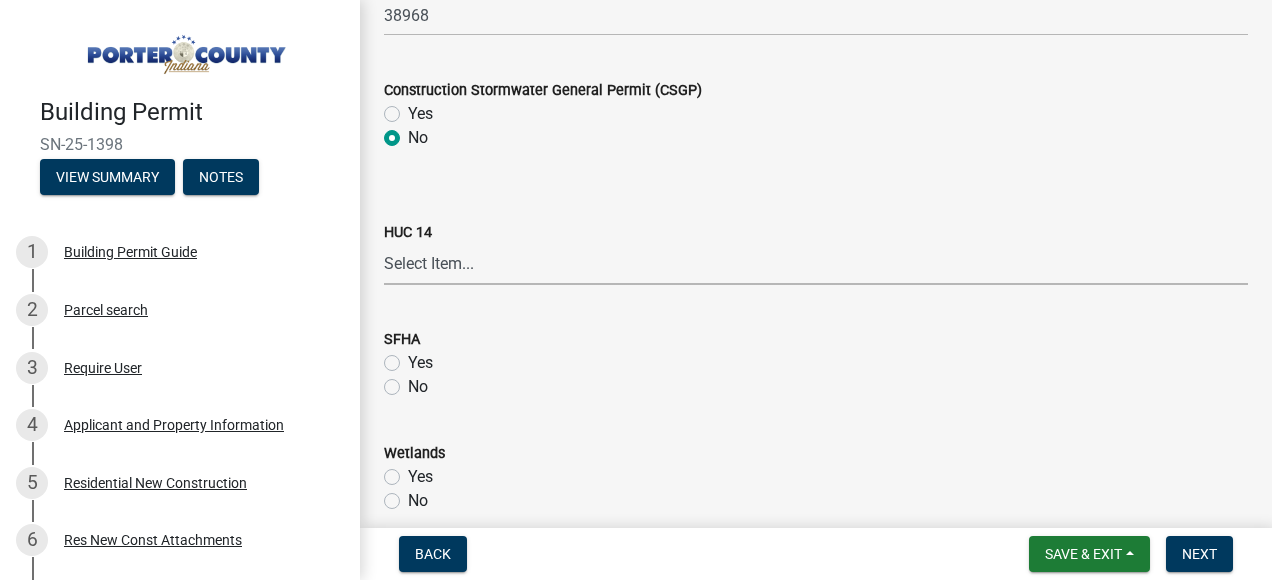 click on "Select Item...   Ahlgrim Ditch   Beverly Shores Tributary   Burns Ditch - Willow Creek   Cobb Creek - Breyfogel Ditch   Cobb Ditch - Sievers Creek   Cobb Ditch - Wolf Creek   Cook Ditch   Crooked Creek - Hannon Ditch   Crooked Creek - Headwaters (Porter)   Crooked Creek - Snake Island School   Crooked Creek West Branch - Flint Lake   Damon Run   Deep River - Deer Creek   Deep River - Lake George Dam   Deep River - Little Calumet River   Duck Creek (Lake)   Dunes Creek   Eagle Creek - Stony Run   East Branch Stony Run   Greiger Ditch   Hodge Ditch - Cook Ditch   Hodge Ditch - Delehanty/Schatley Ditches   Kankakee River - Brown Levee Ditch   Kankakee River - Lawton/Davis Ditches   Kankakee River - Payne/Rassmussen Ditches   Kintzele Ditch   Koselke Ditch   Lake Michigan Shoreline - Dunes   Lake Michigan Shoreline - Indiana Harbor Canal   Lake Michigan - It's Waters, Bays, & Islands   Little Calumet River - Burns Ditch Outlet   Little Calumet River - Kemper Ditch   Little Calument River - Reynolds Creek" at bounding box center [816, 264] 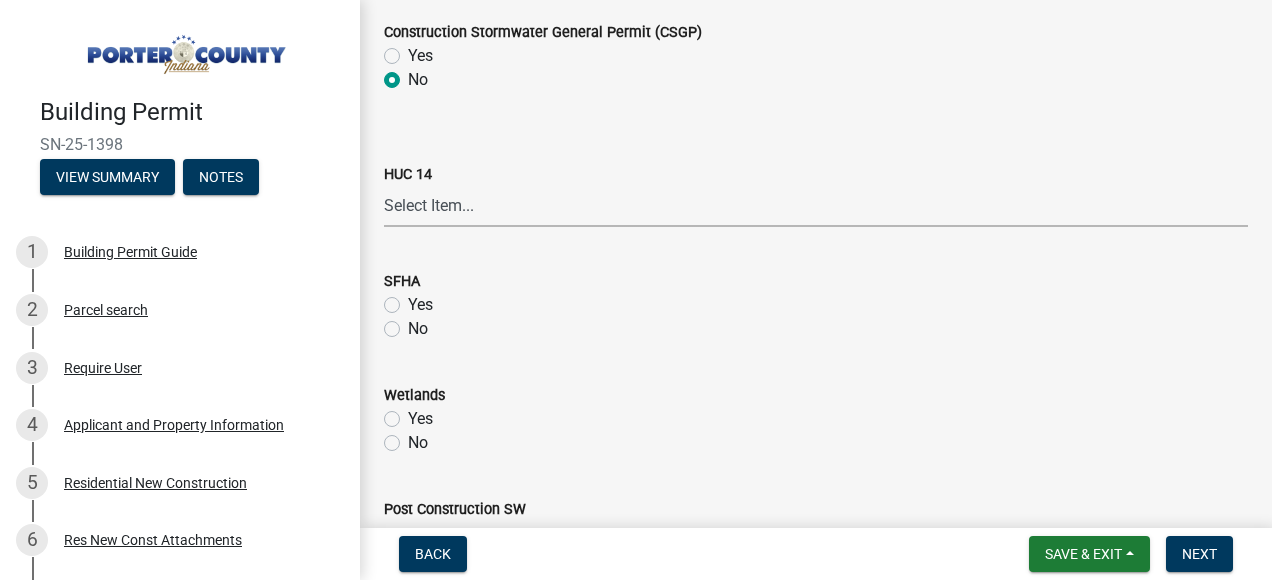 scroll, scrollTop: 1100, scrollLeft: 0, axis: vertical 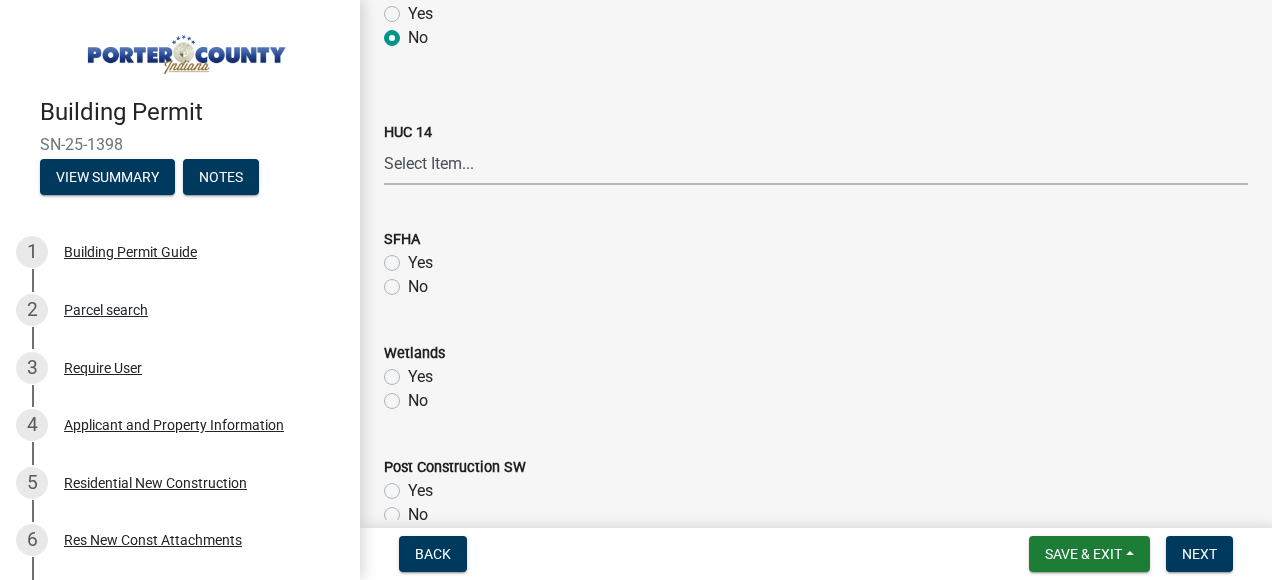 click on "No" 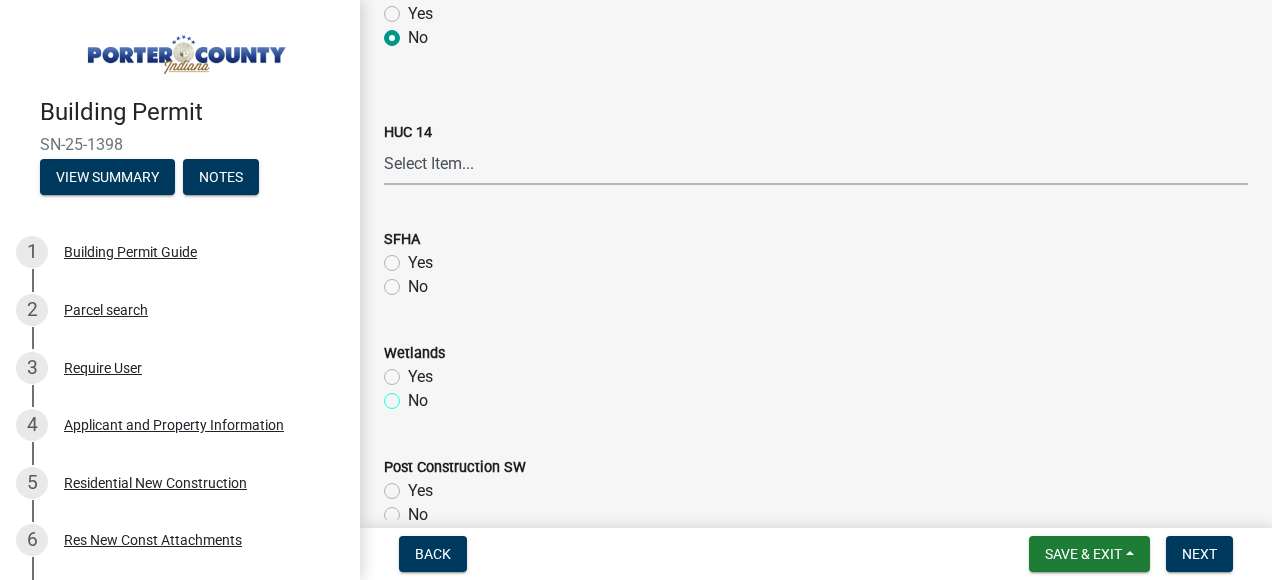 click on "No" at bounding box center (414, 395) 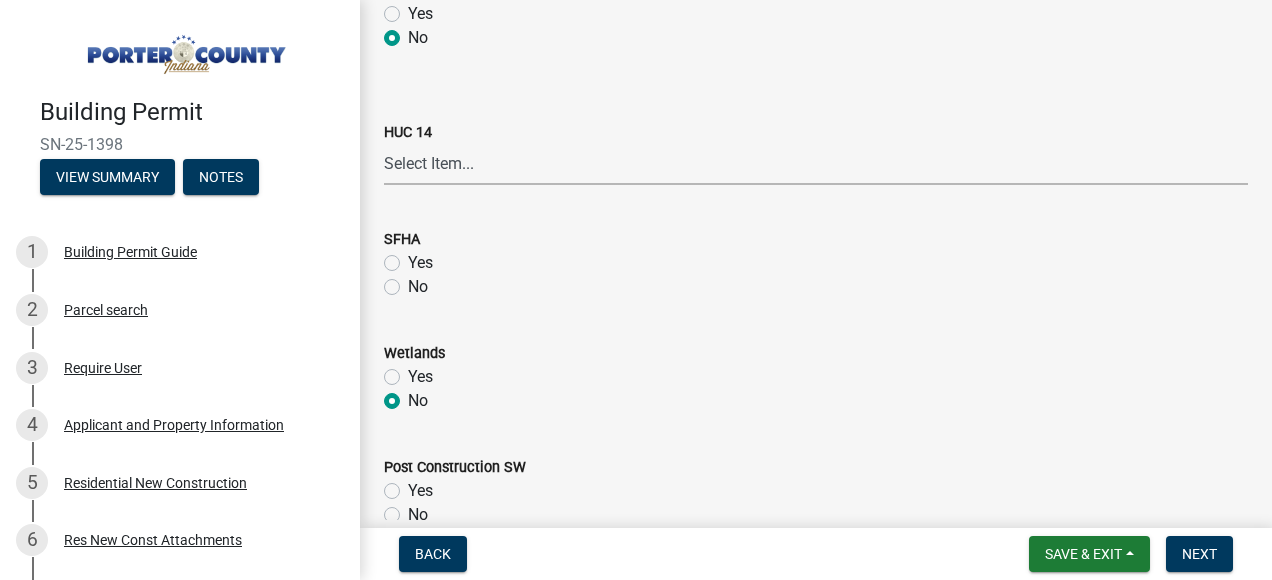 radio on "true" 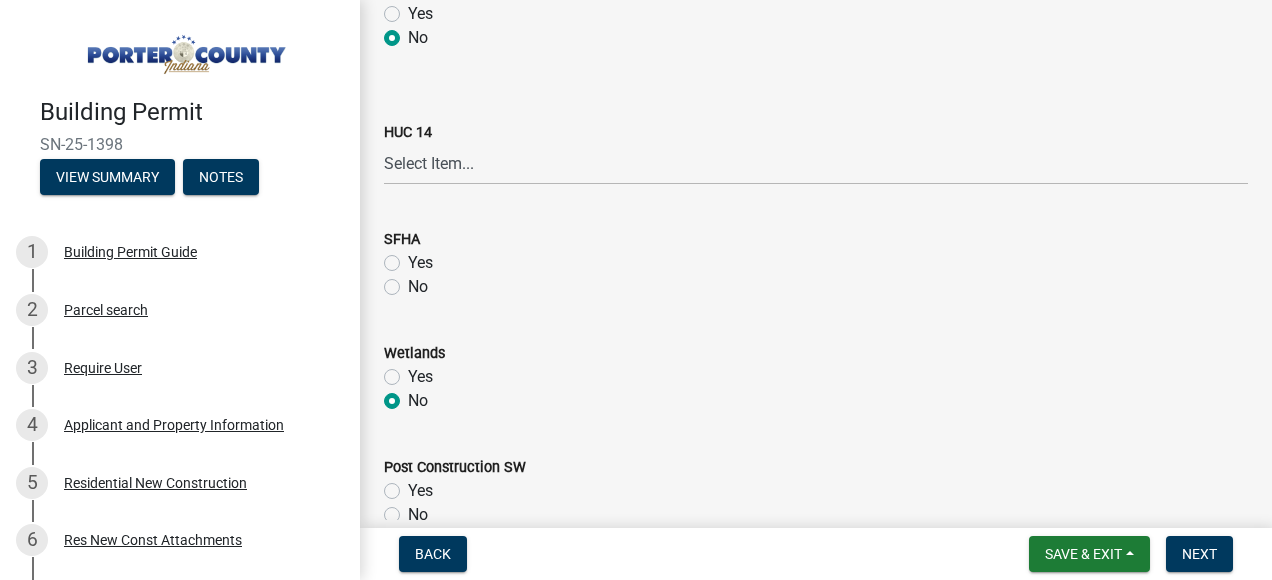 click on "No" 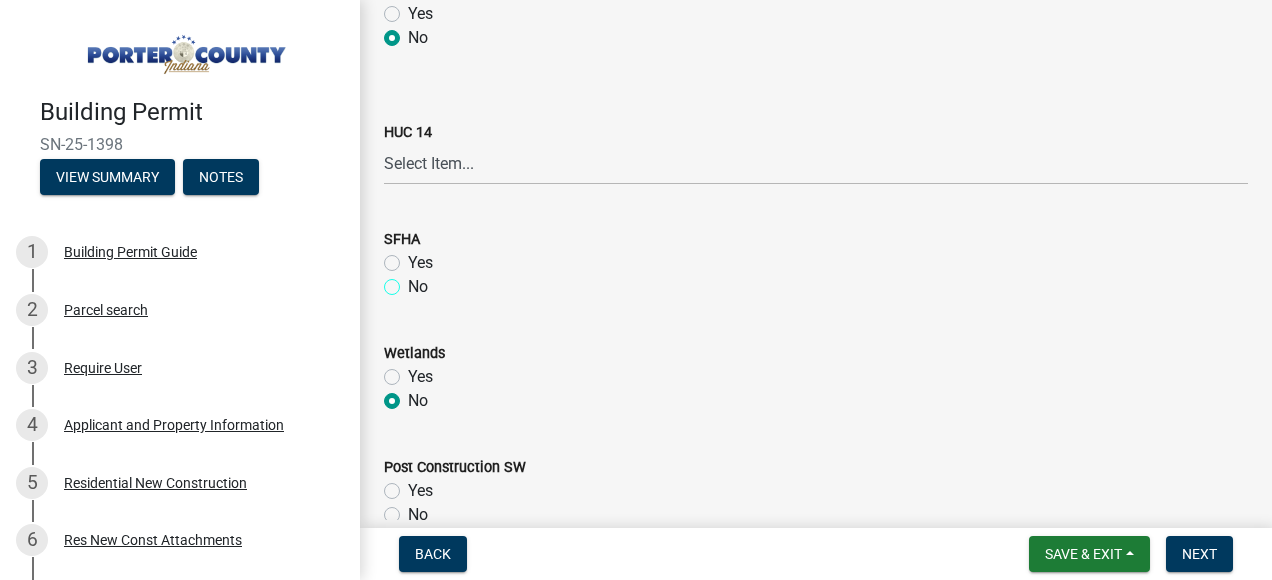 click on "No" at bounding box center (414, 281) 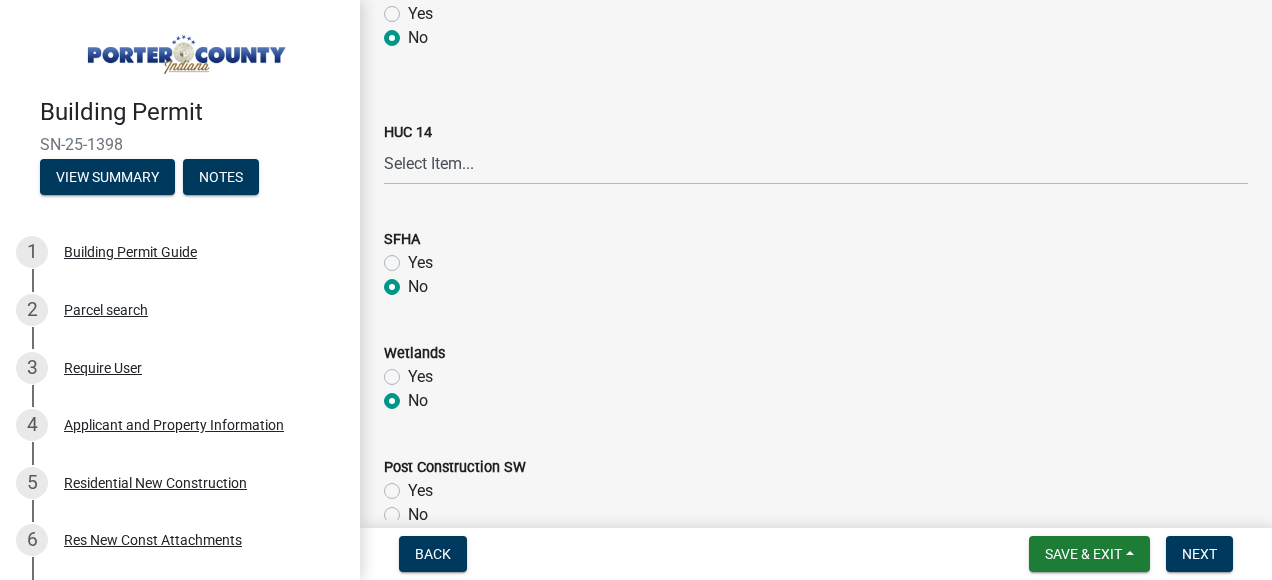 radio on "true" 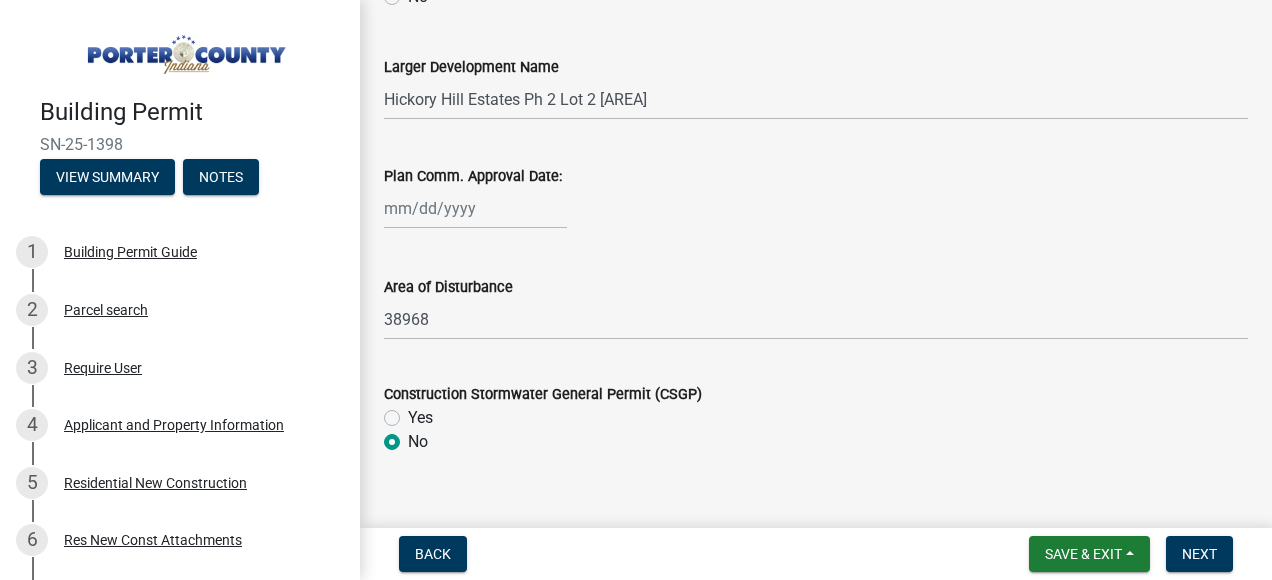 scroll, scrollTop: 700, scrollLeft: 0, axis: vertical 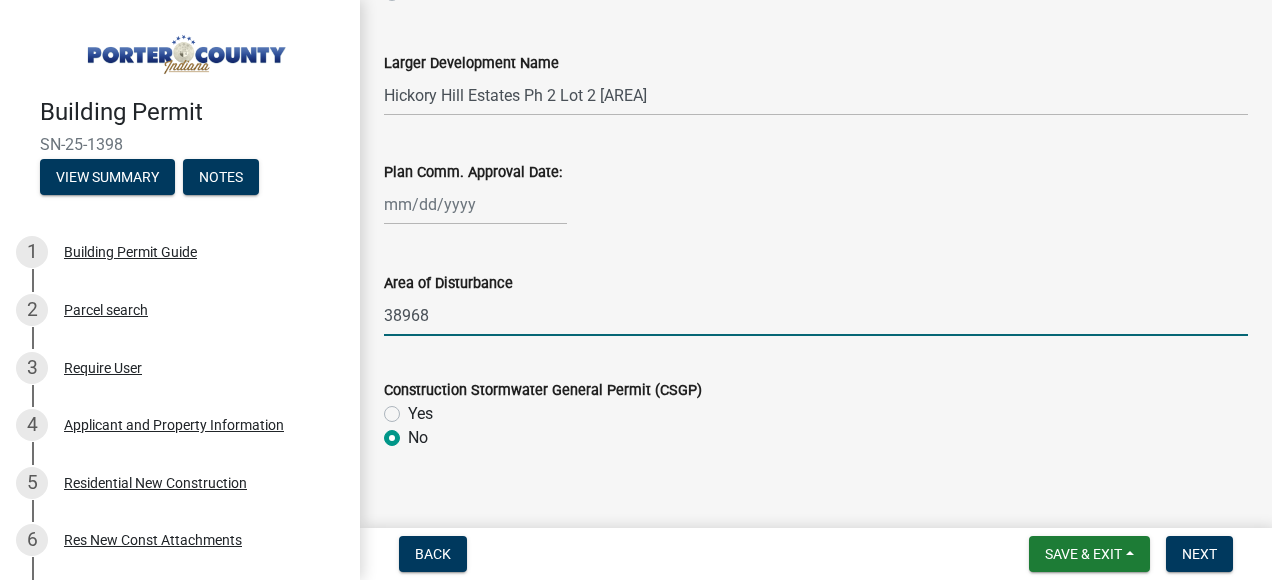 drag, startPoint x: 448, startPoint y: 316, endPoint x: 360, endPoint y: 319, distance: 88.051125 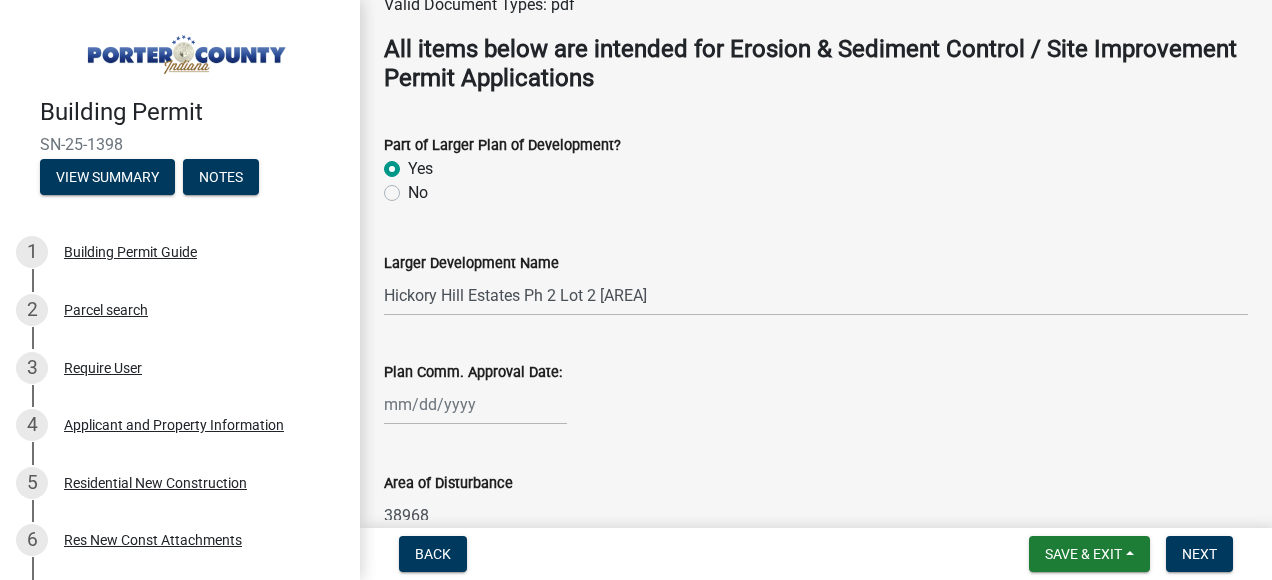 scroll, scrollTop: 0, scrollLeft: 0, axis: both 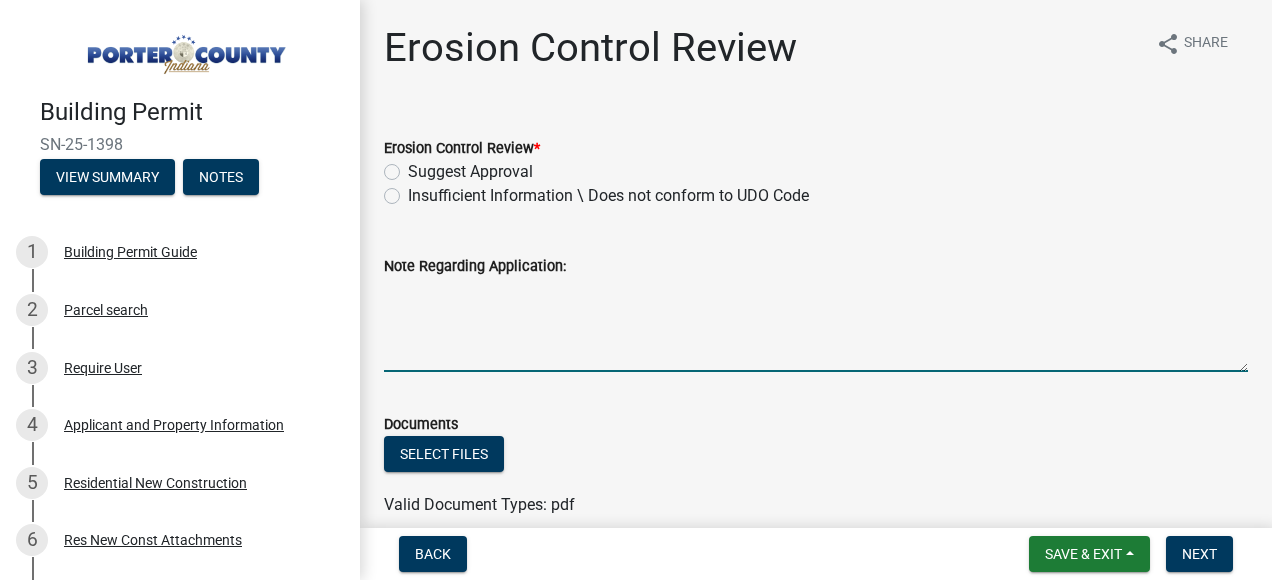 click on "Note Regarding Application:" at bounding box center (816, 325) 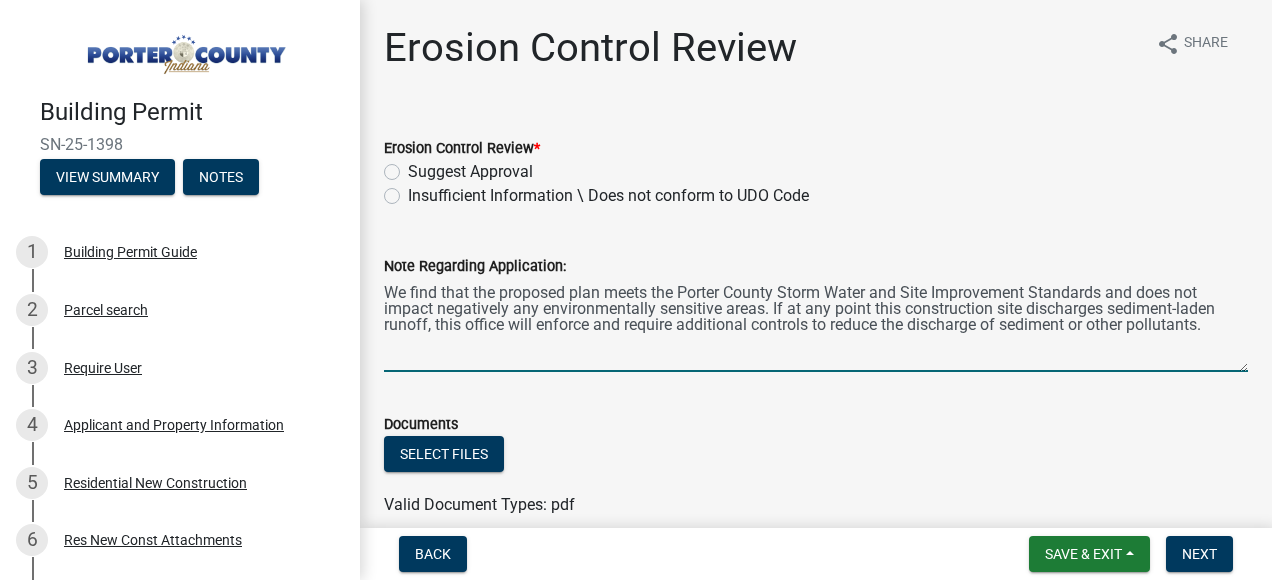type on "We find that the proposed plan meets the Porter County Storm Water and Site Improvement Standards and does not impact negatively any environmentally sensitive areas. If at any point this construction site discharges sediment-laden runoff, this office will enforce and require additional controls to reduce the discharge of sediment or other pollutants." 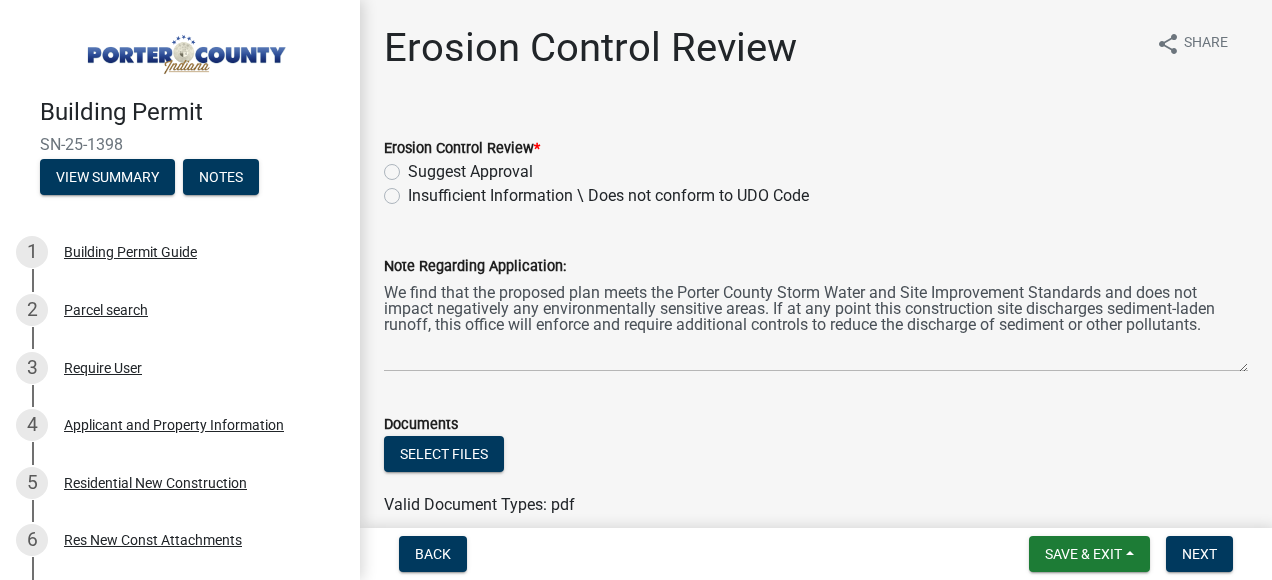 click on "Suggest Approval" 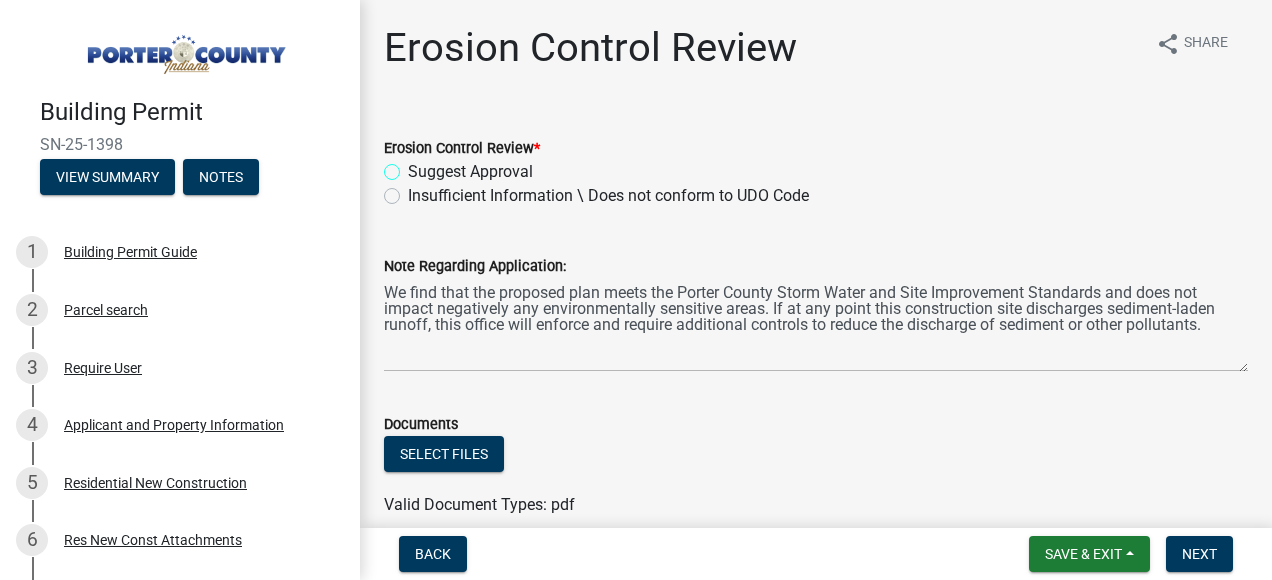 click on "Suggest Approval" at bounding box center (414, 166) 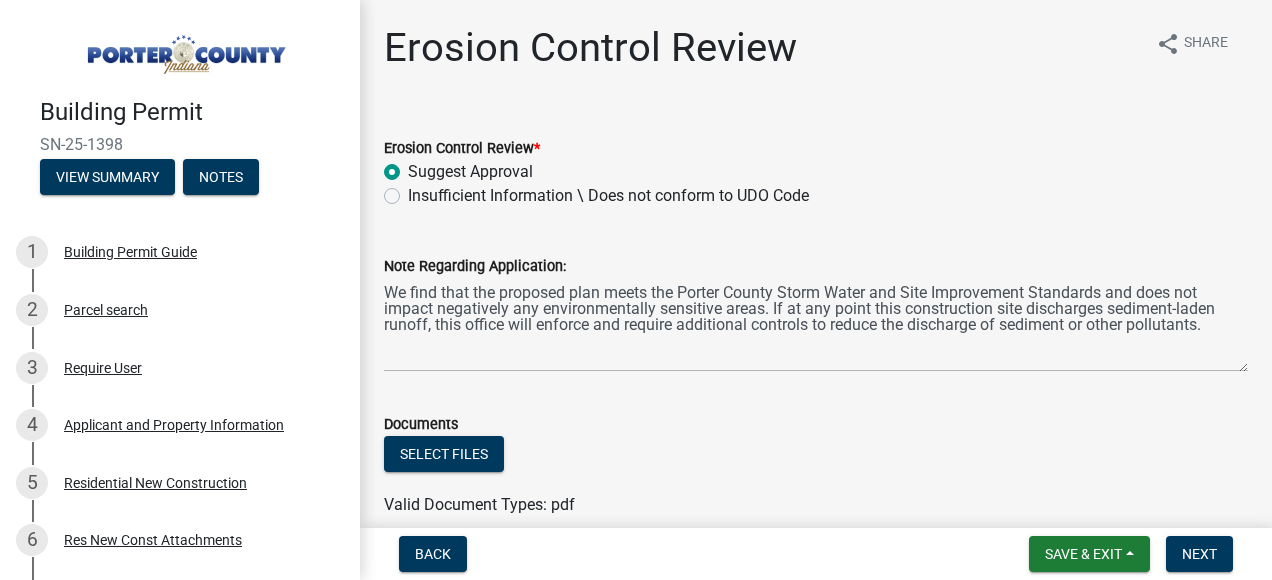 radio on "true" 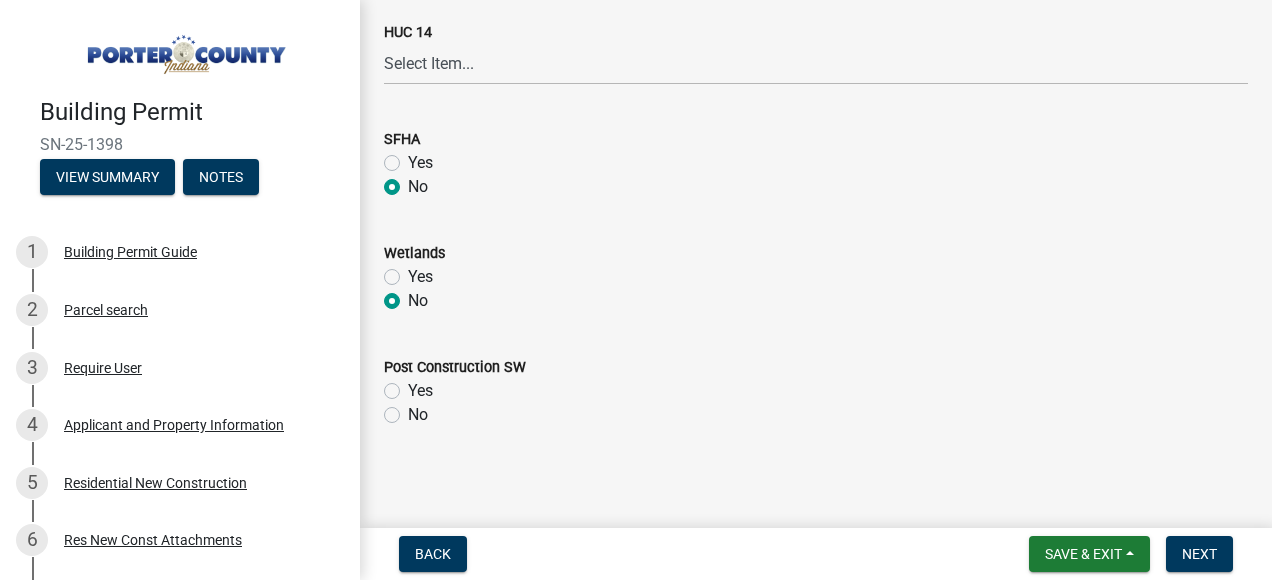 scroll, scrollTop: 1202, scrollLeft: 0, axis: vertical 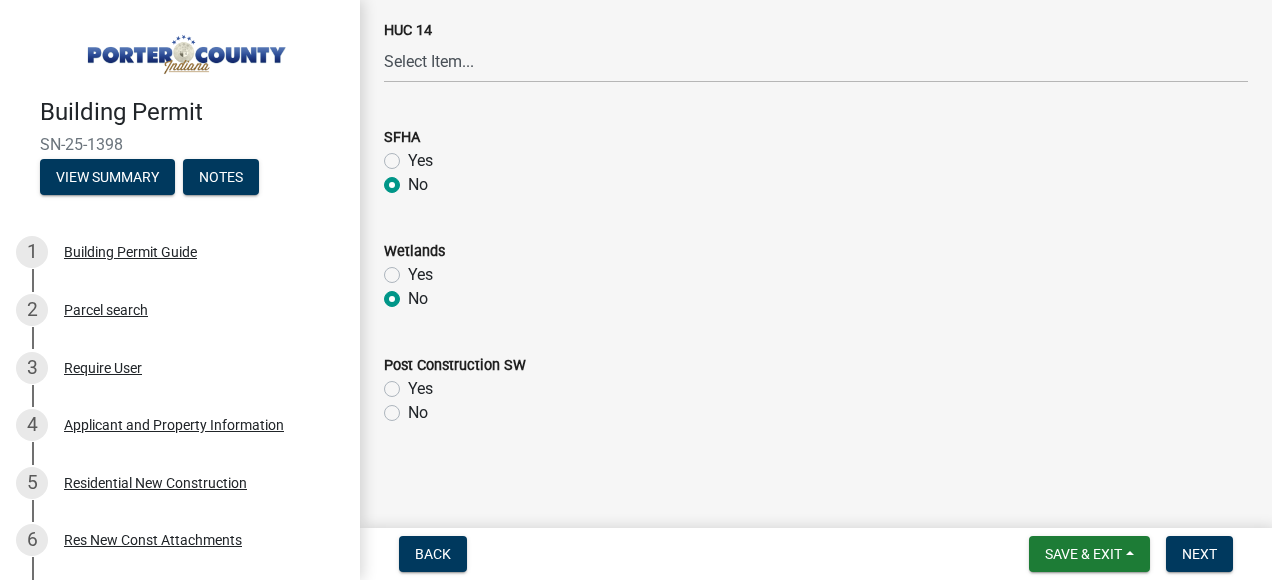 click on "No" 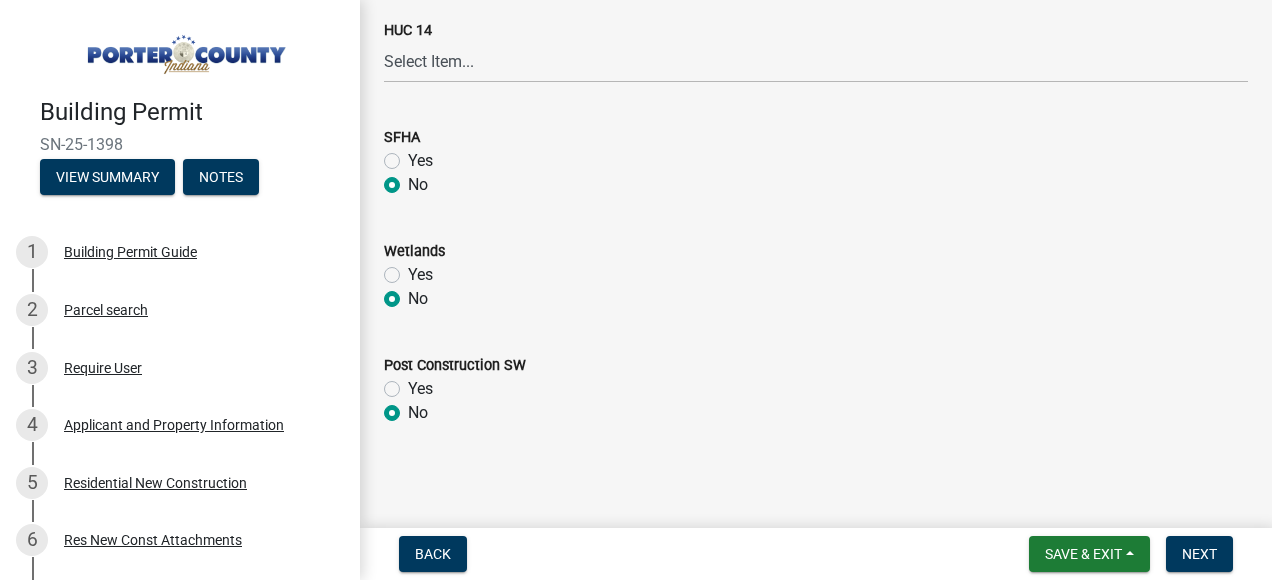 radio on "true" 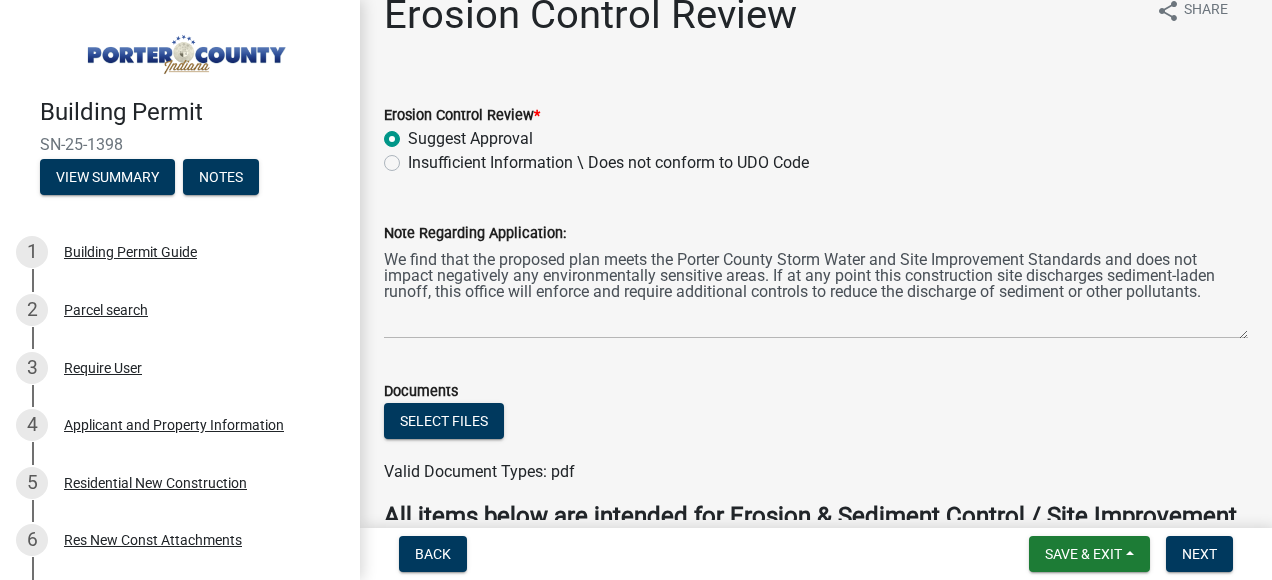 scroll, scrollTop: 0, scrollLeft: 0, axis: both 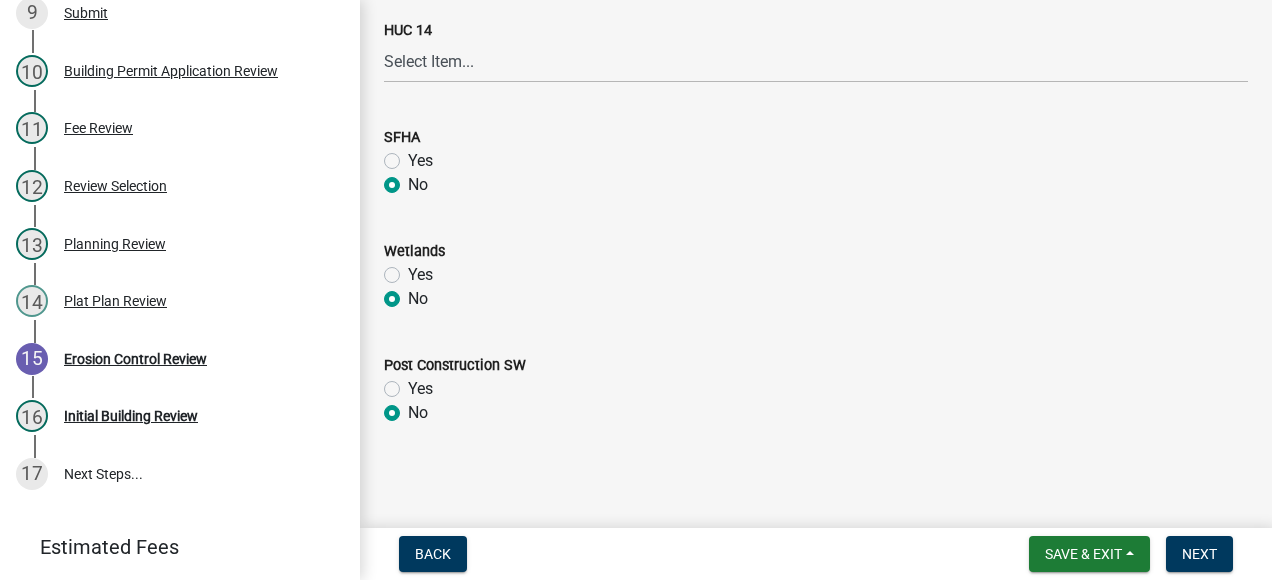 click on "Yes" 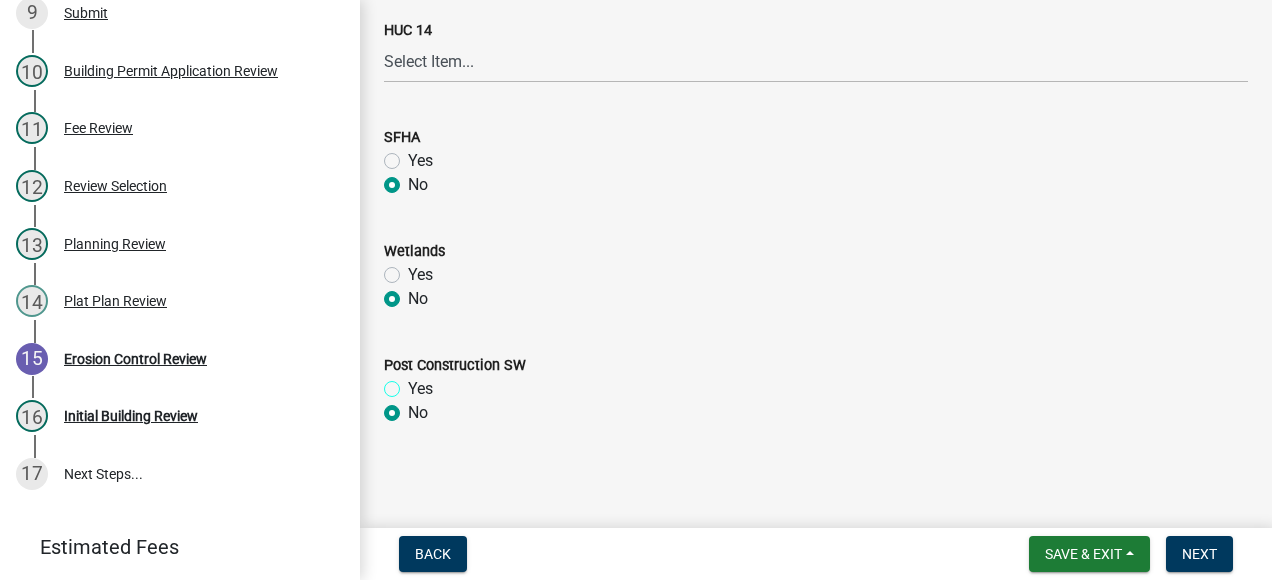 click on "Yes" at bounding box center [414, 383] 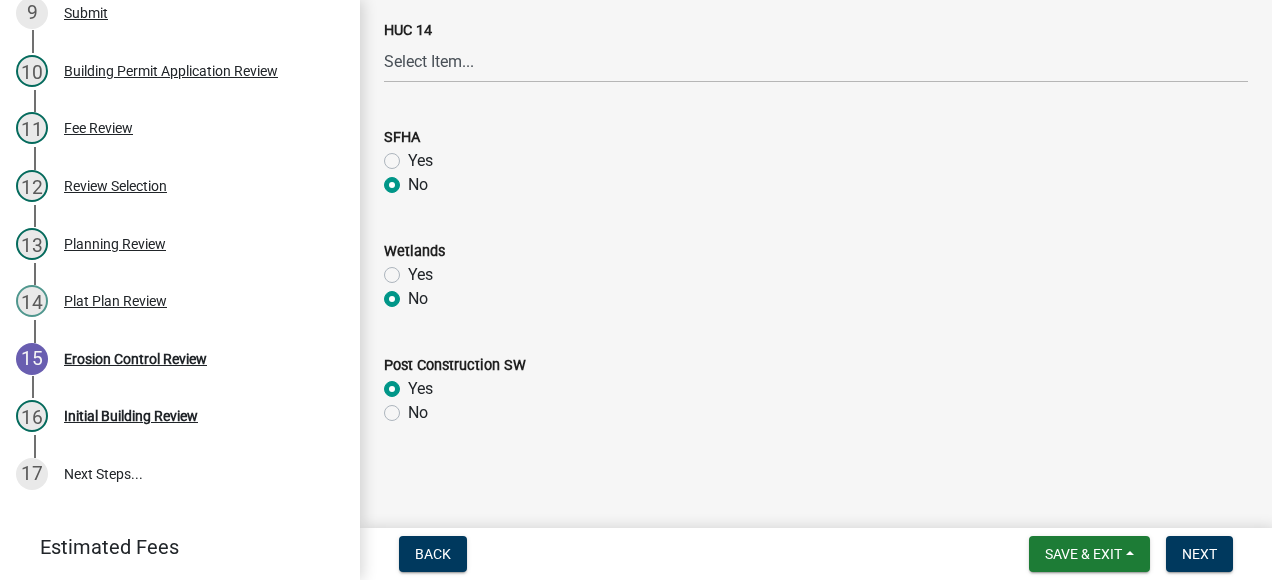 radio on "true" 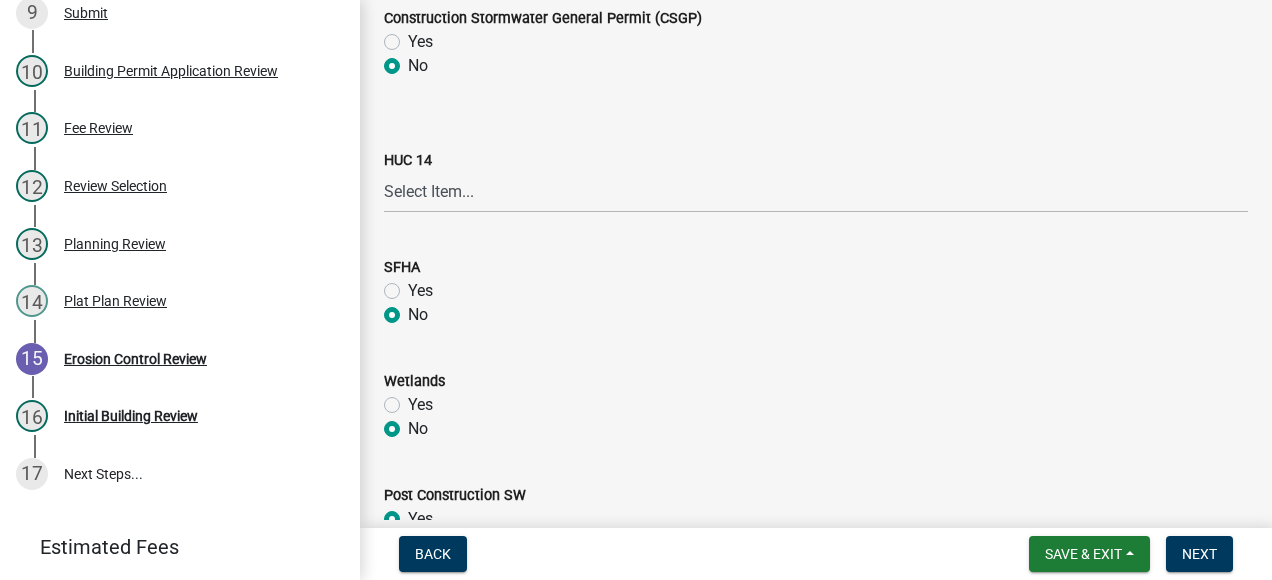 scroll, scrollTop: 1102, scrollLeft: 0, axis: vertical 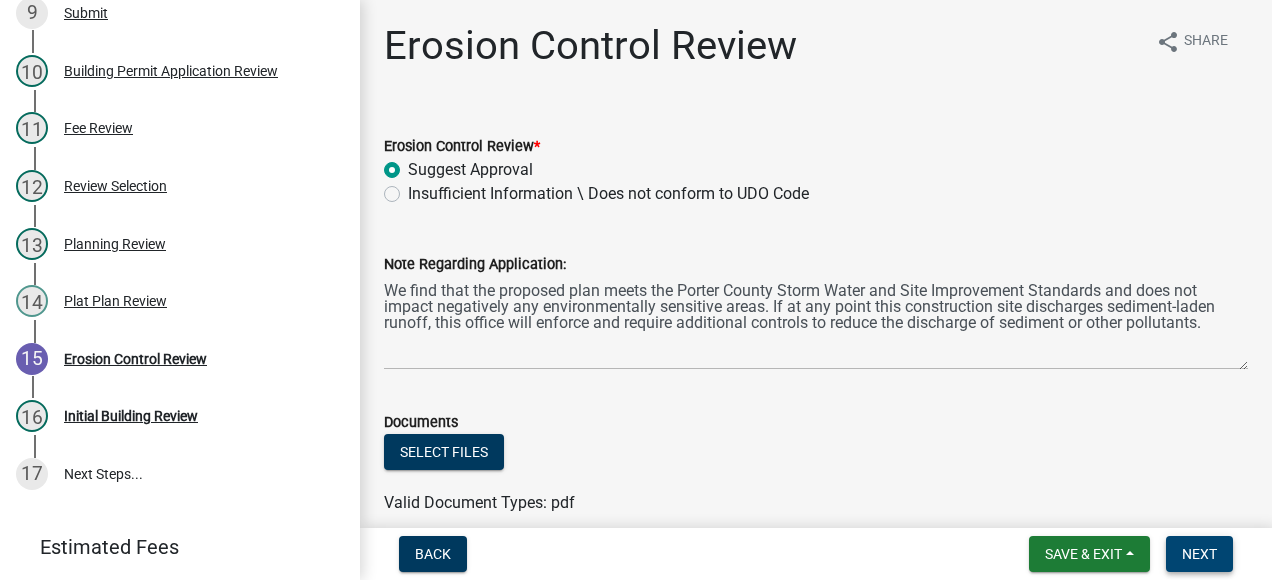click on "Next" at bounding box center [1199, 554] 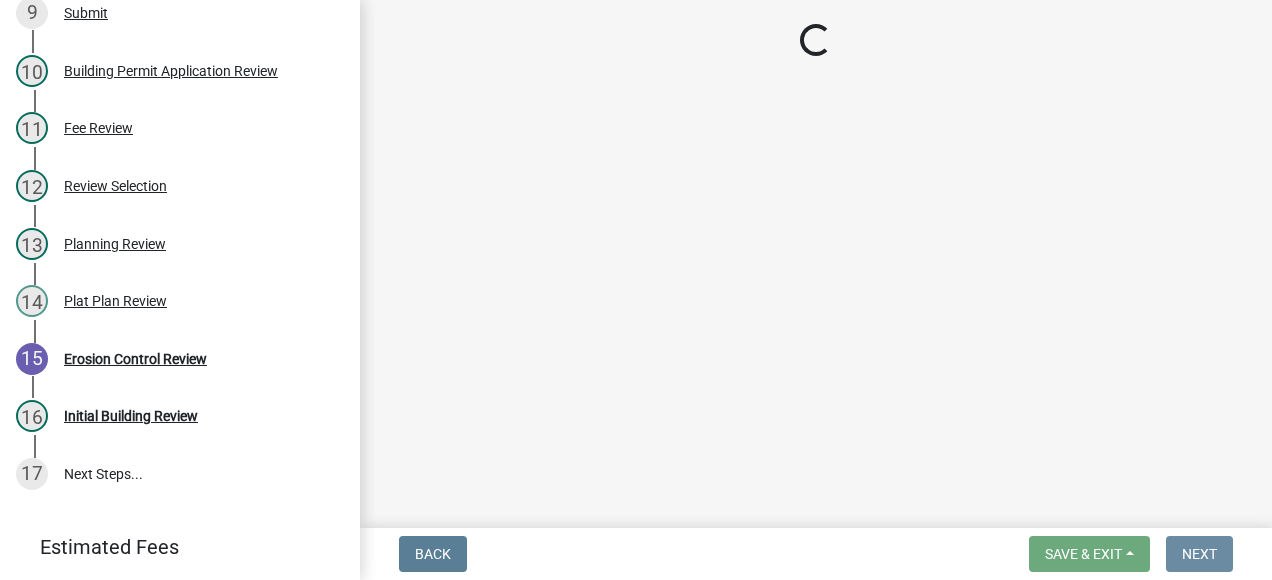 scroll, scrollTop: 0, scrollLeft: 0, axis: both 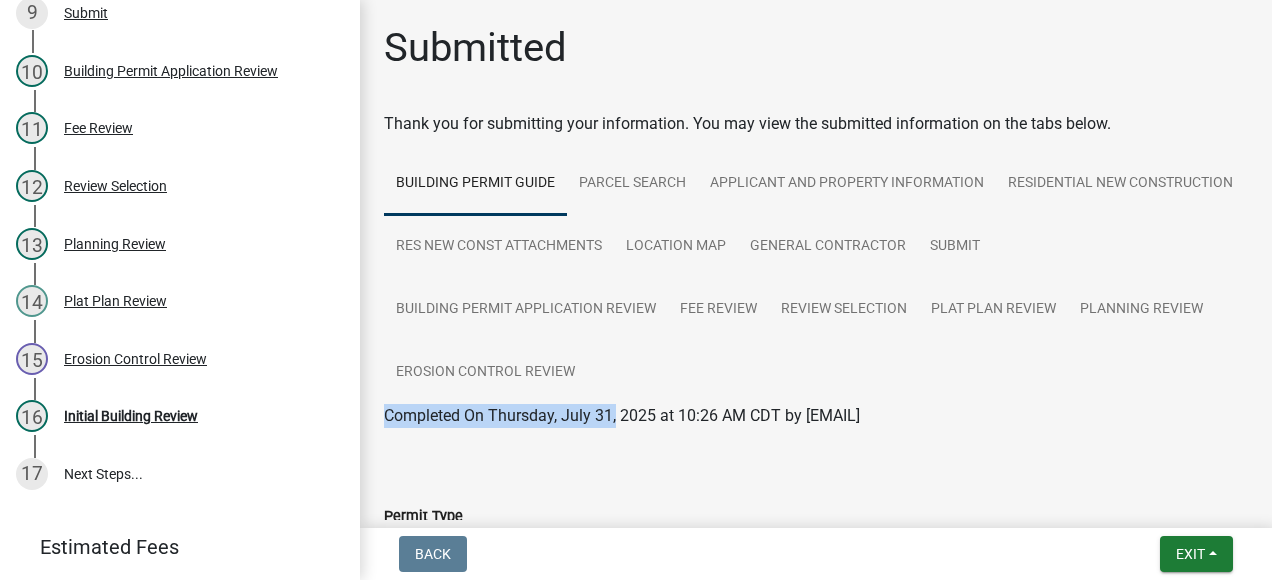 drag, startPoint x: 402, startPoint y: 407, endPoint x: 617, endPoint y: 415, distance: 215.14879 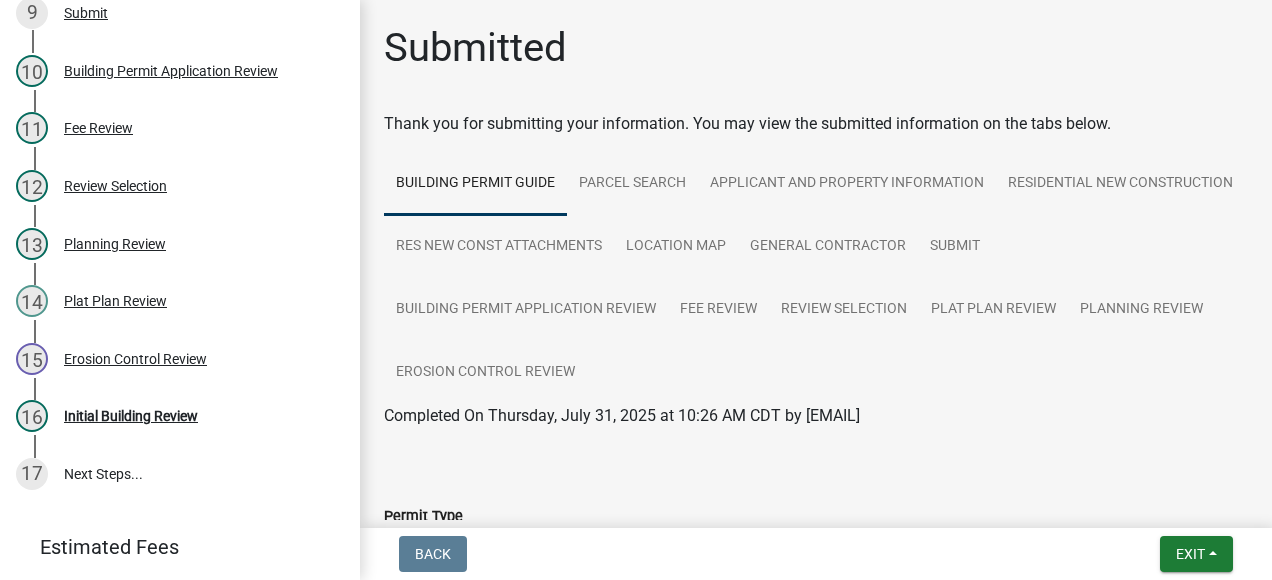 click 